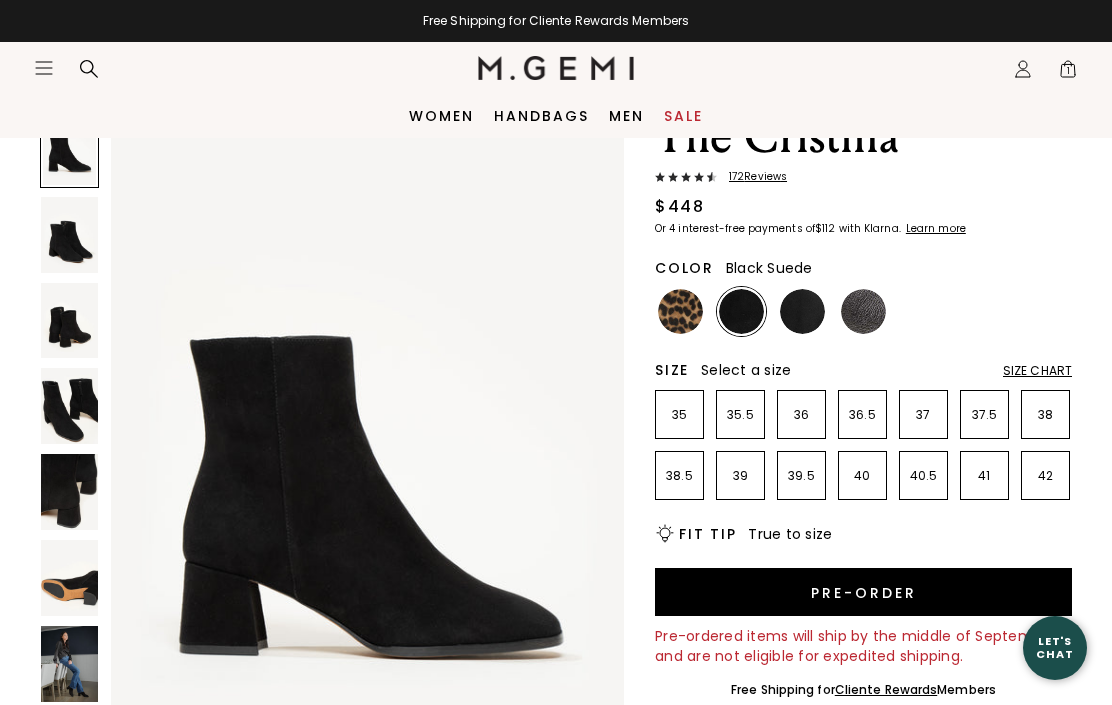 scroll, scrollTop: 101, scrollLeft: 0, axis: vertical 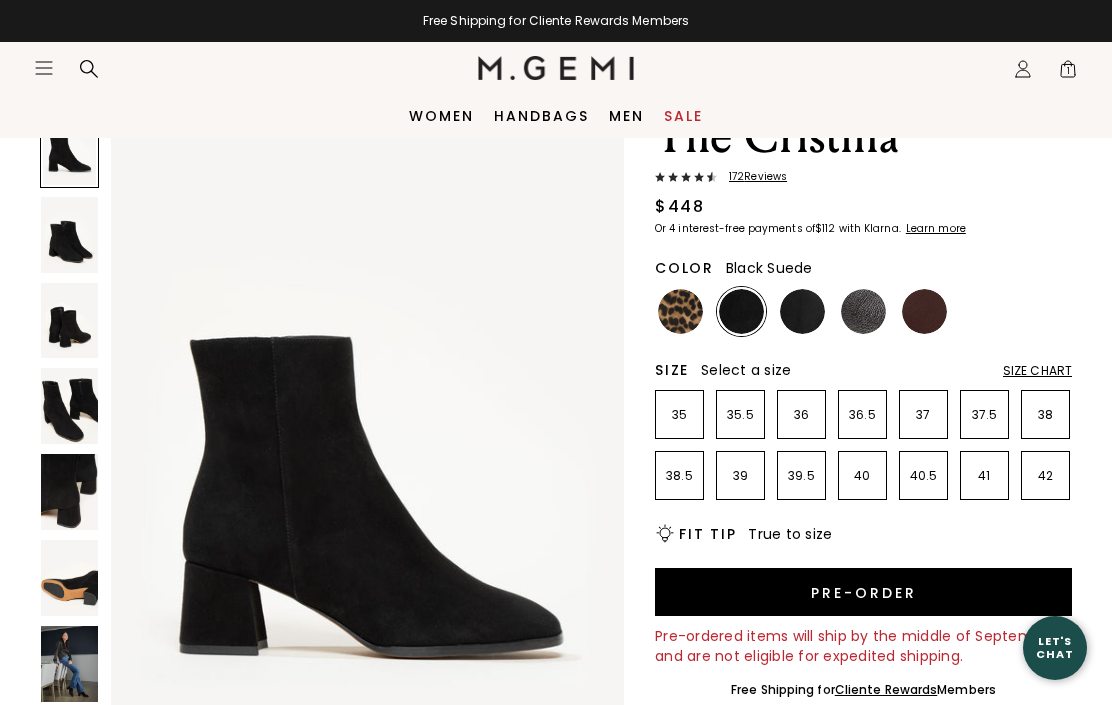 click at bounding box center [69, 235] 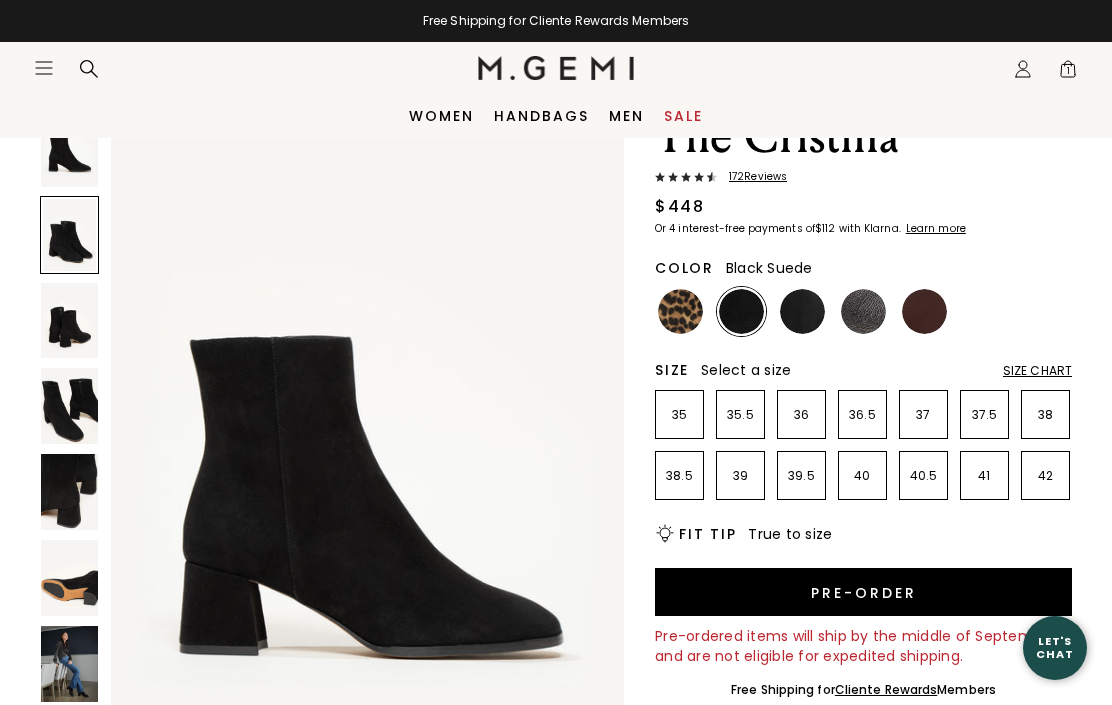 scroll, scrollTop: 704, scrollLeft: 0, axis: vertical 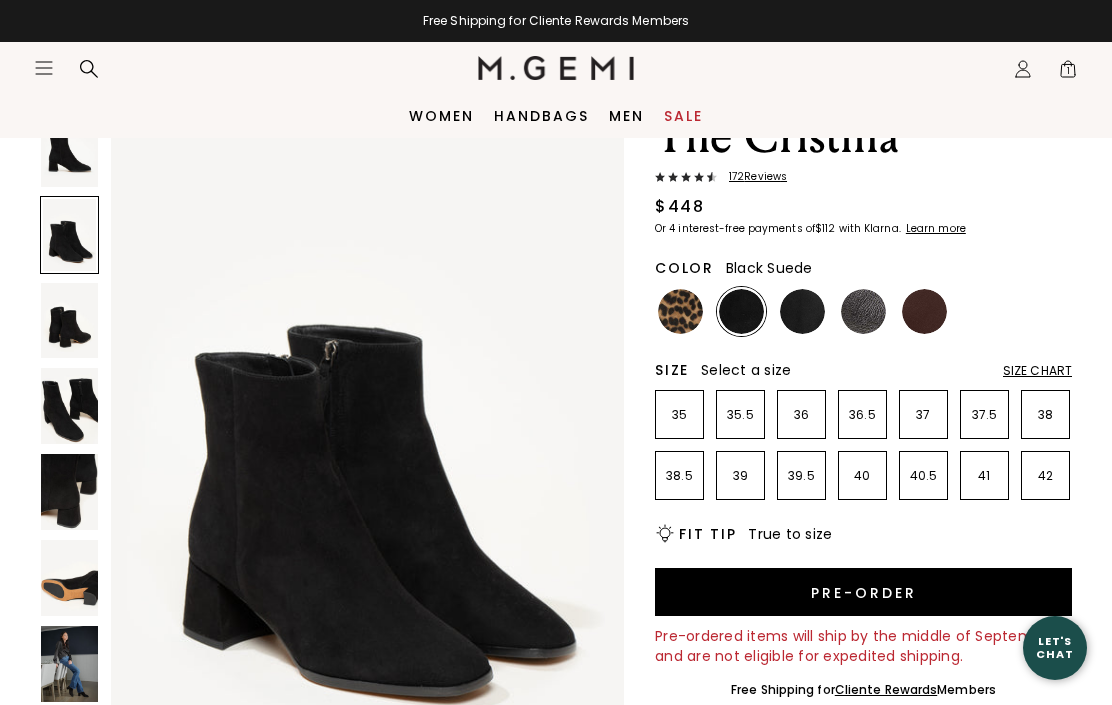click at bounding box center (69, 321) 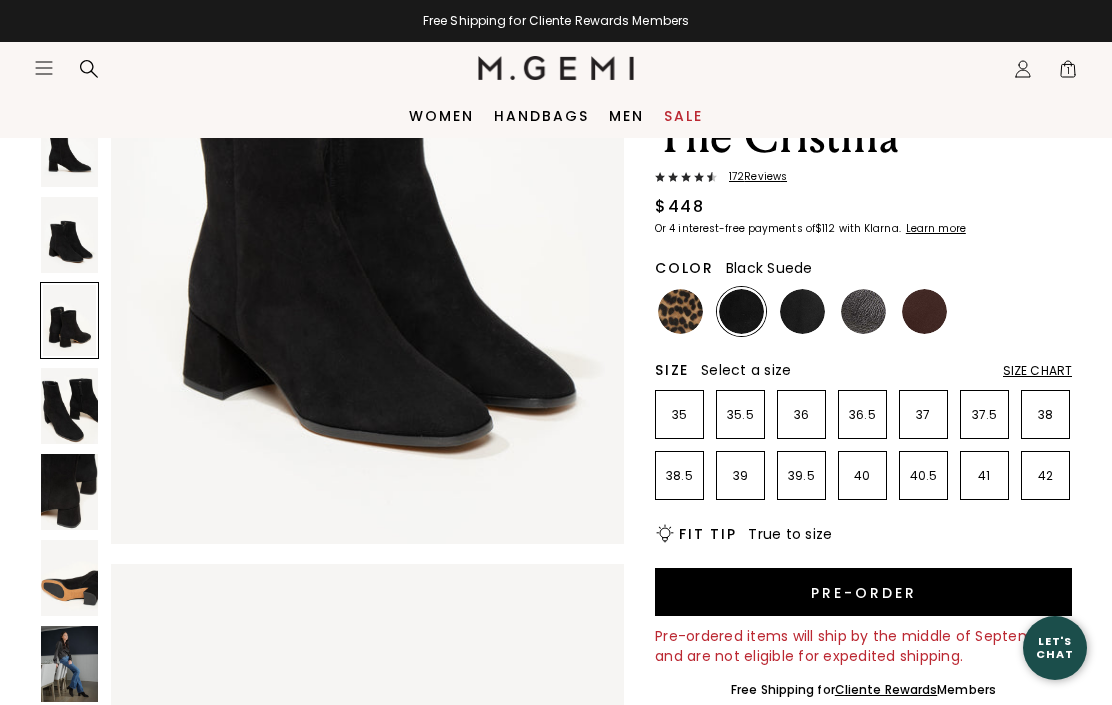 scroll, scrollTop: 1408, scrollLeft: 0, axis: vertical 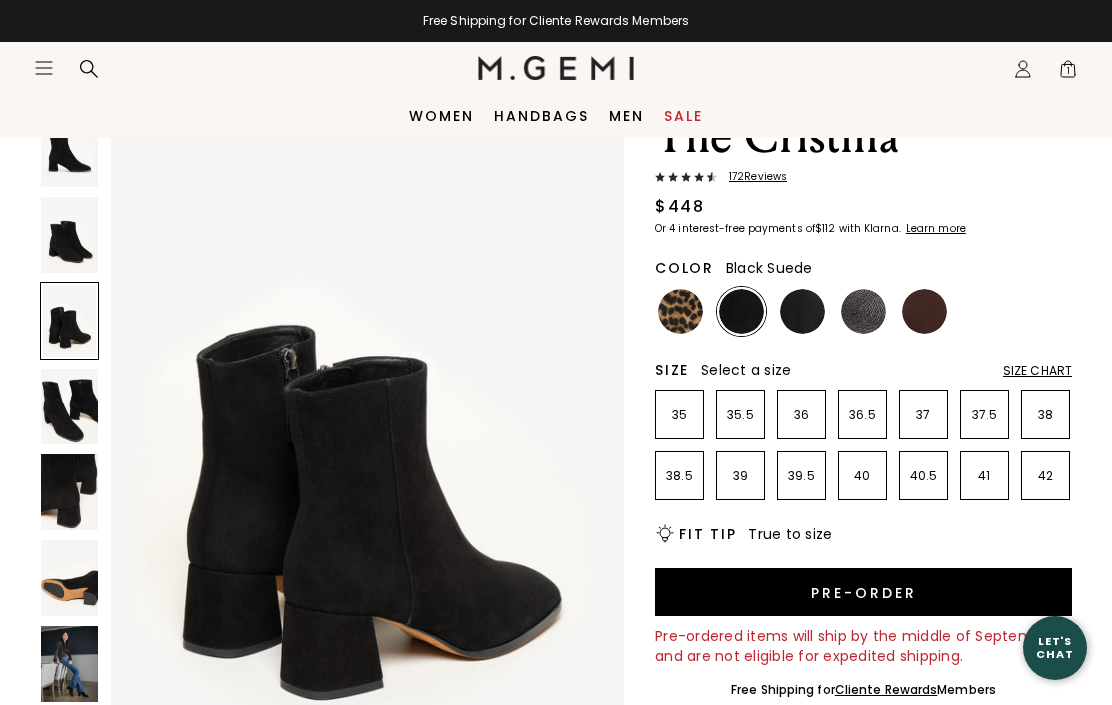 click at bounding box center [69, 664] 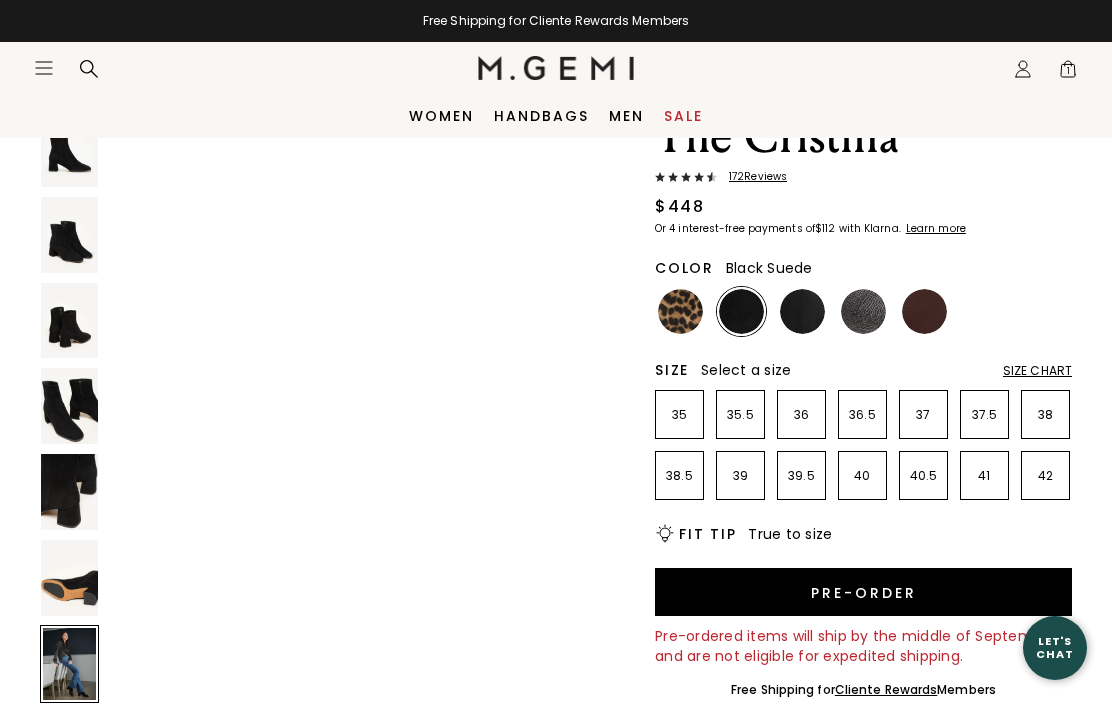 scroll, scrollTop: 4225, scrollLeft: 0, axis: vertical 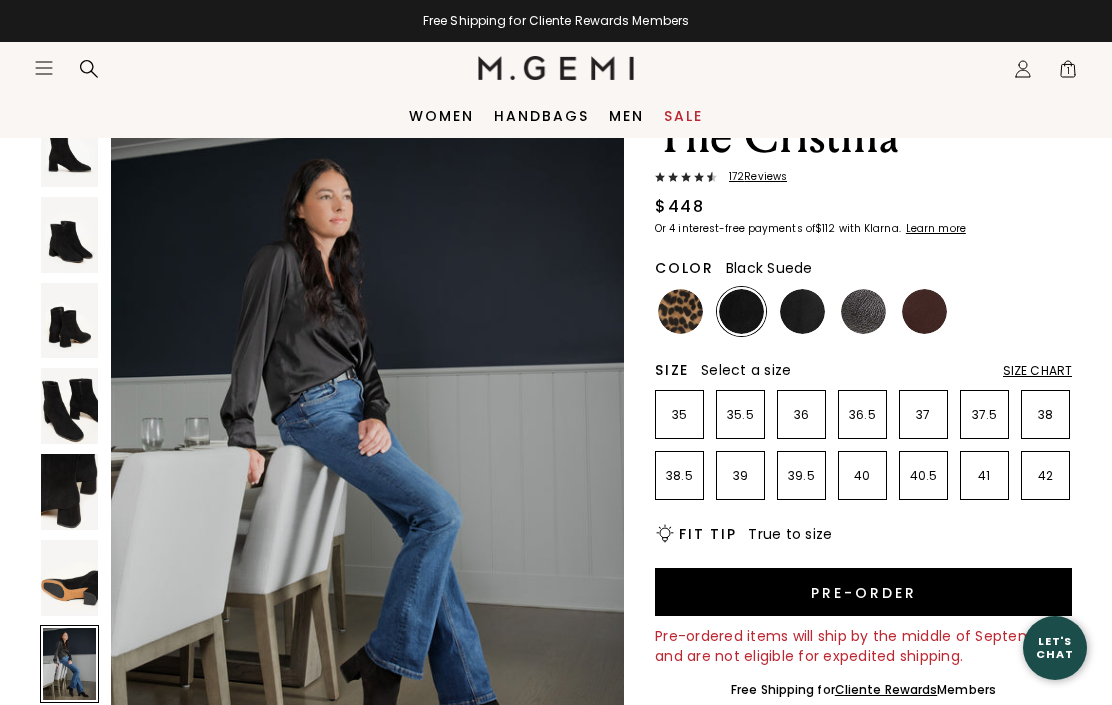 click at bounding box center (69, 750) 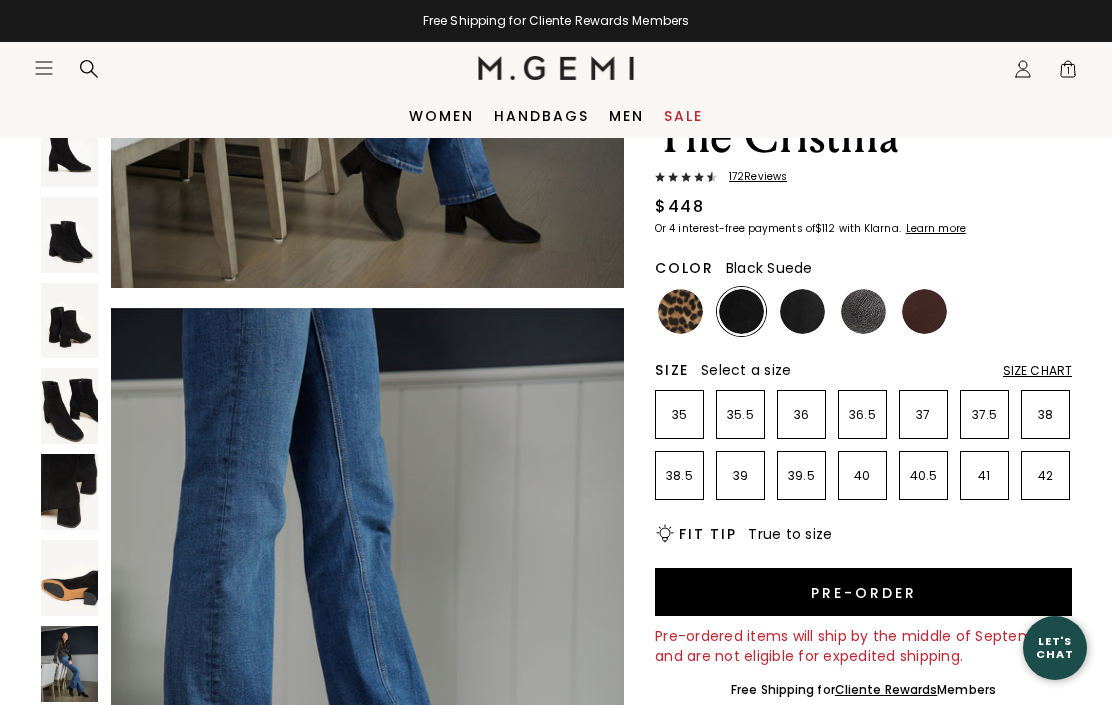 scroll, scrollTop: 4929, scrollLeft: 0, axis: vertical 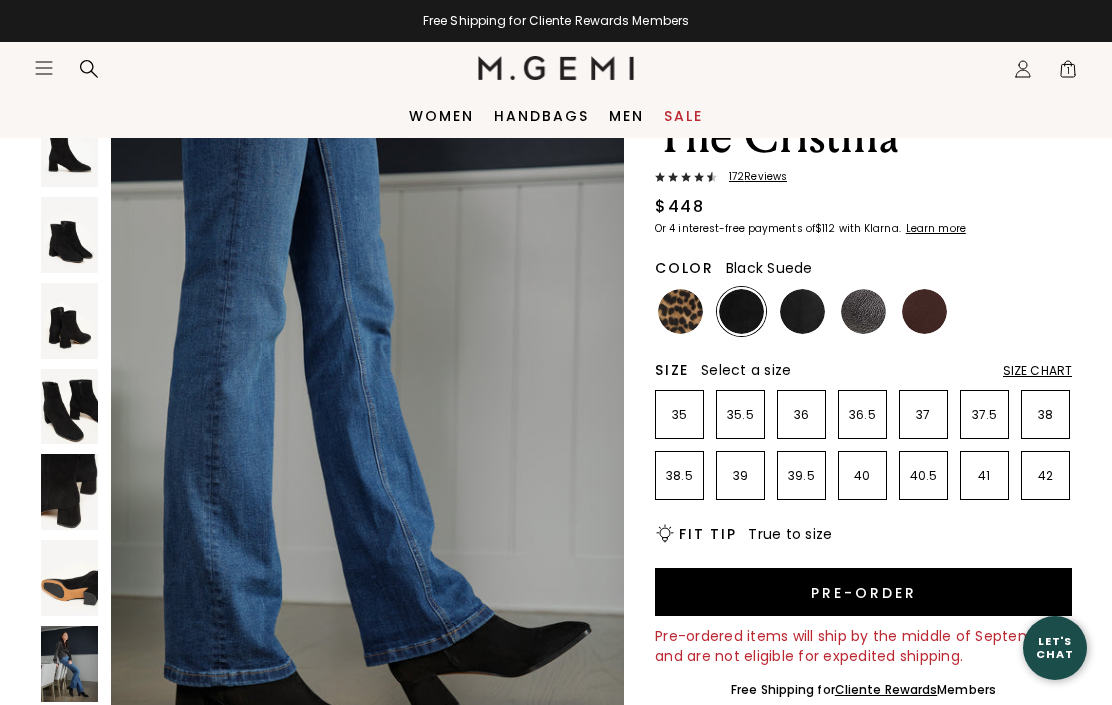click at bounding box center [69, 149] 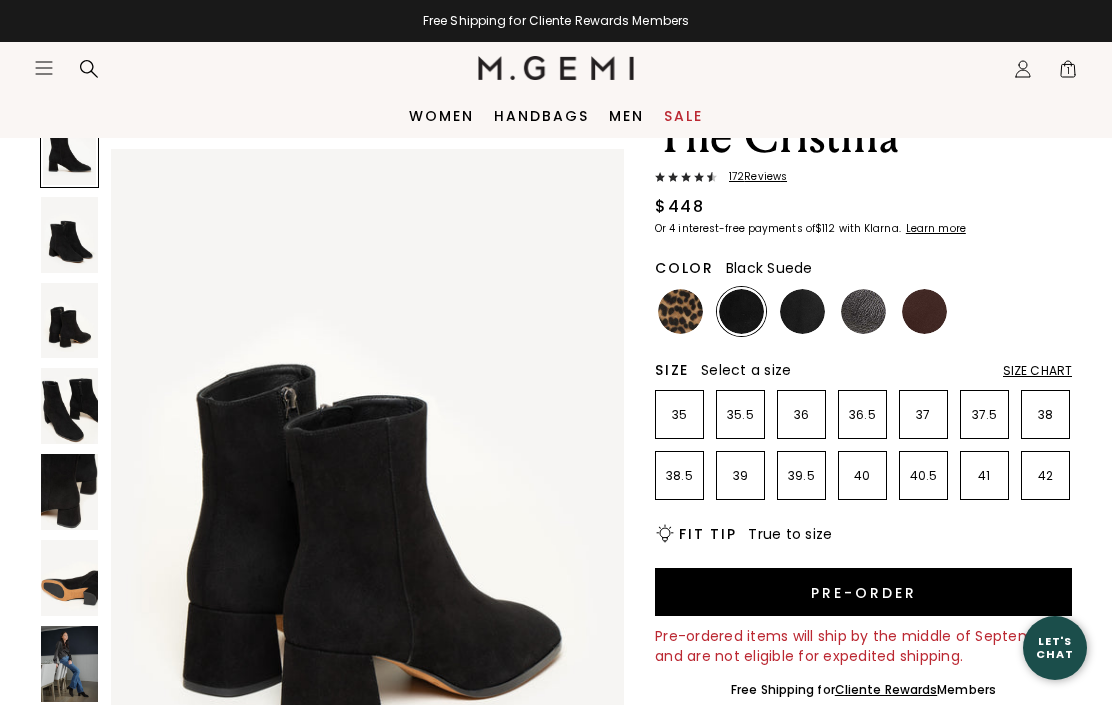 scroll, scrollTop: 0, scrollLeft: 0, axis: both 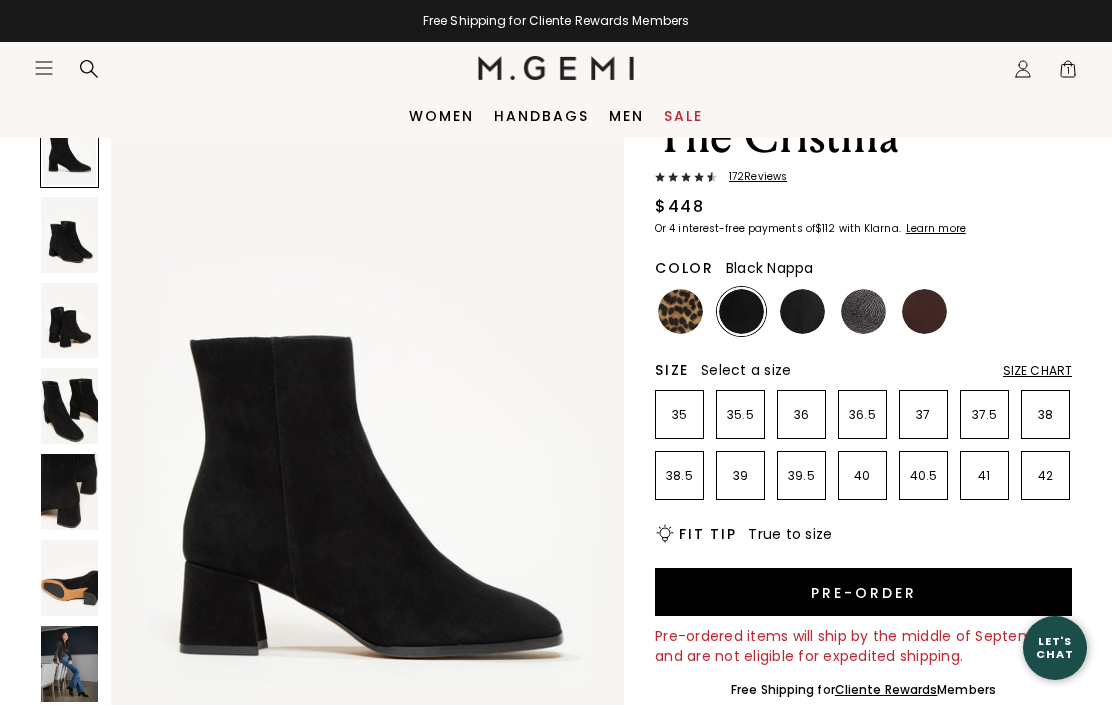 click at bounding box center [802, 311] 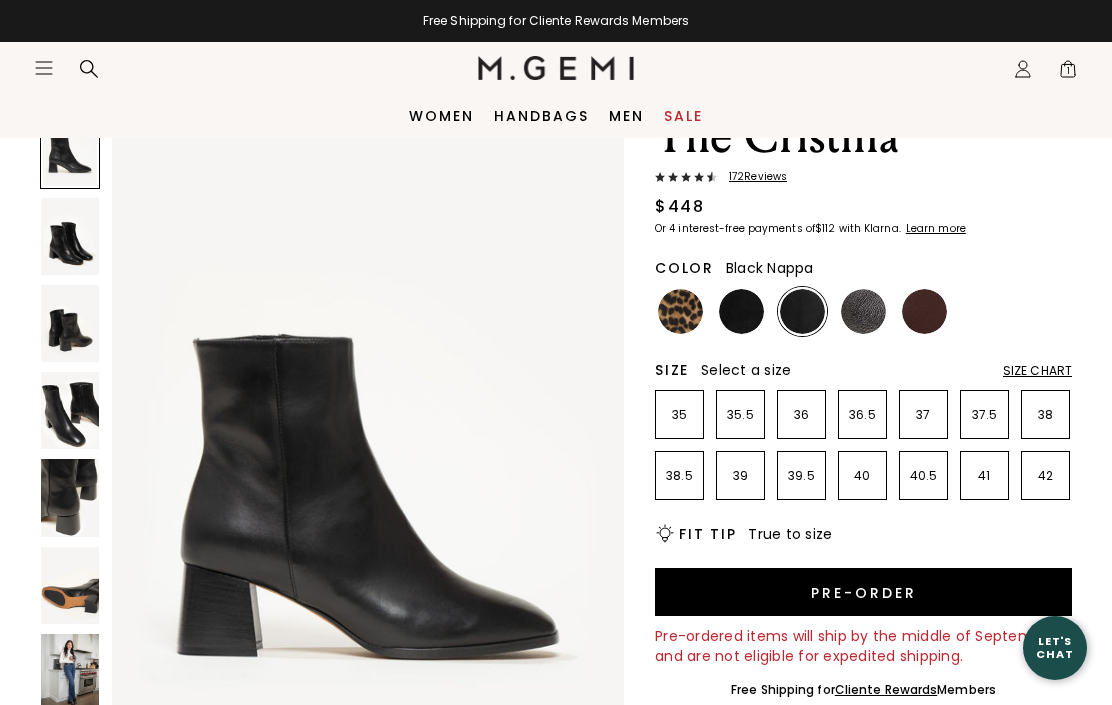 scroll, scrollTop: 0, scrollLeft: 0, axis: both 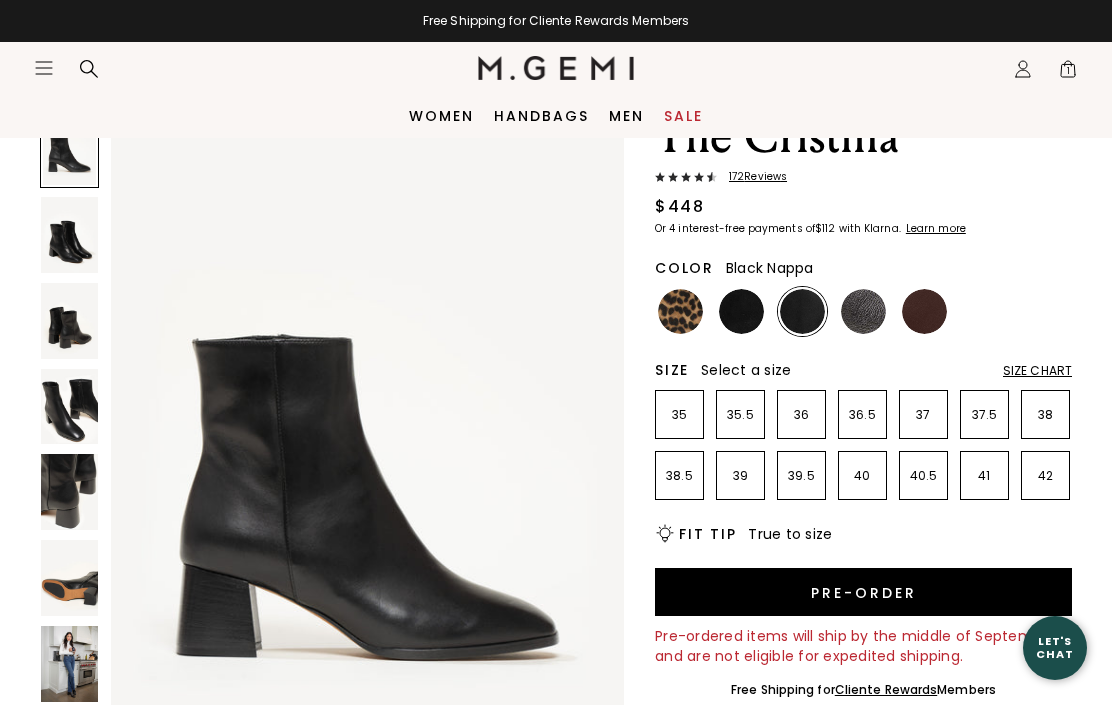 click at bounding box center [69, 235] 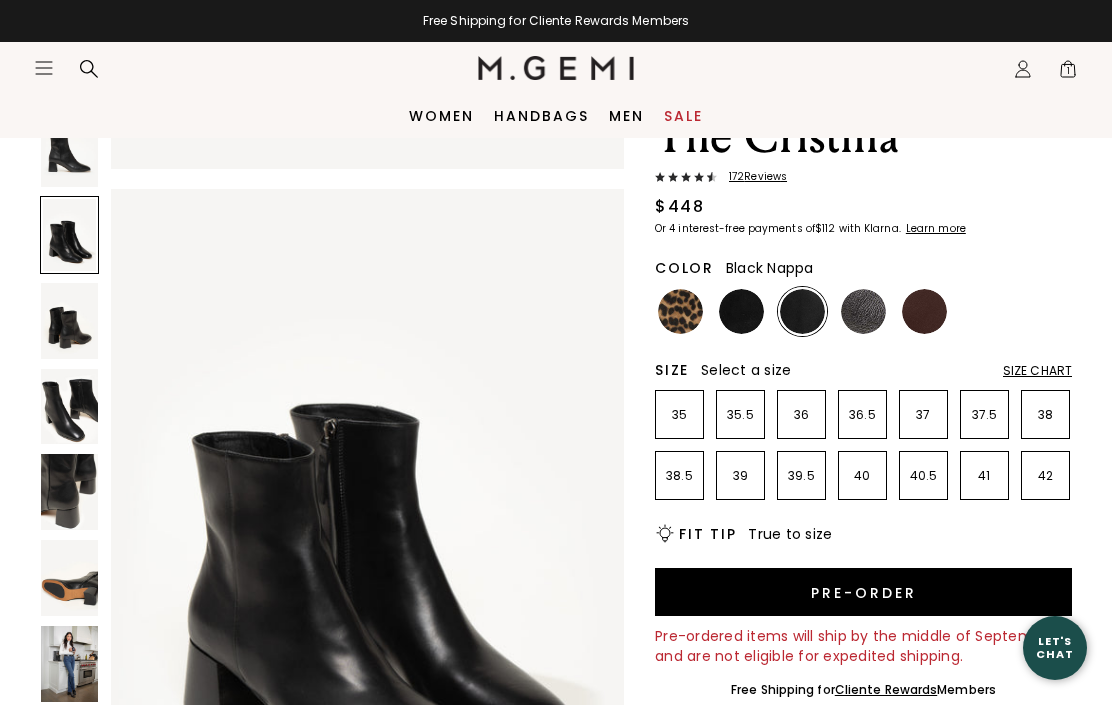 scroll, scrollTop: 704, scrollLeft: 0, axis: vertical 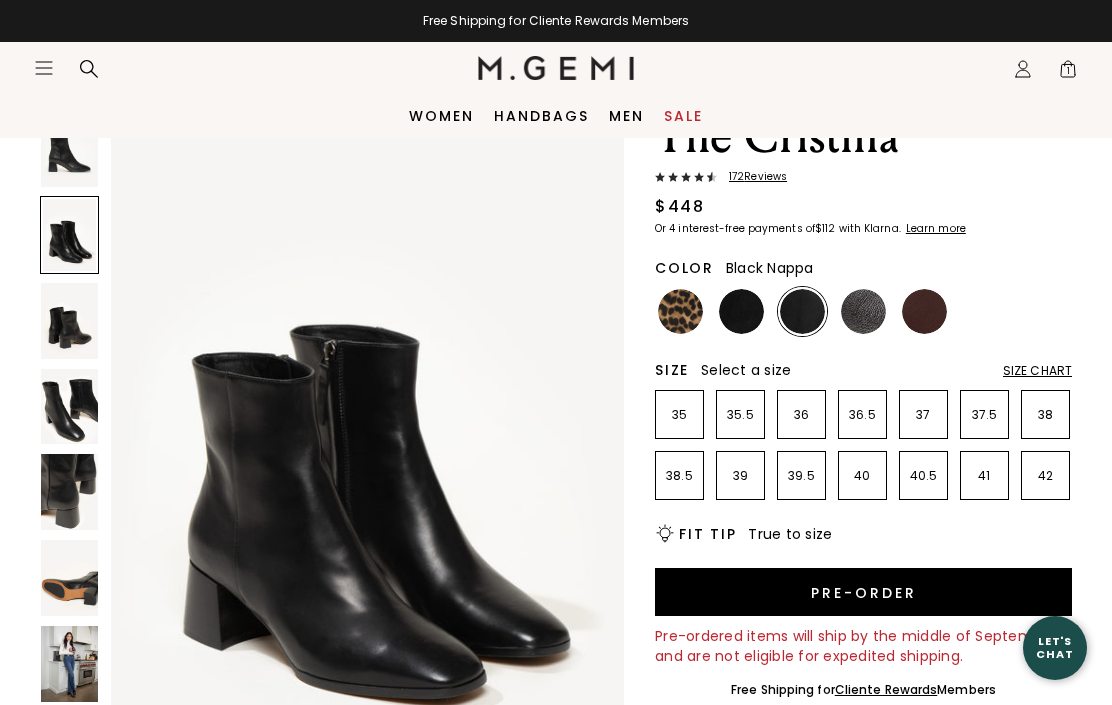 click at bounding box center (69, 664) 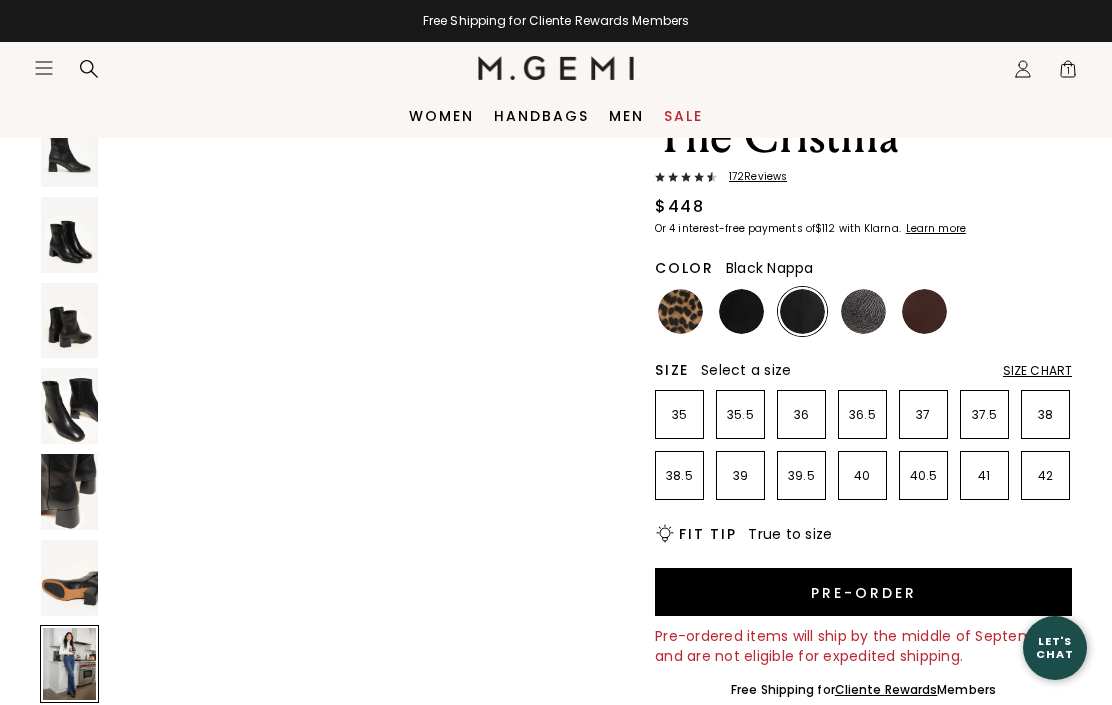 scroll, scrollTop: 4225, scrollLeft: 0, axis: vertical 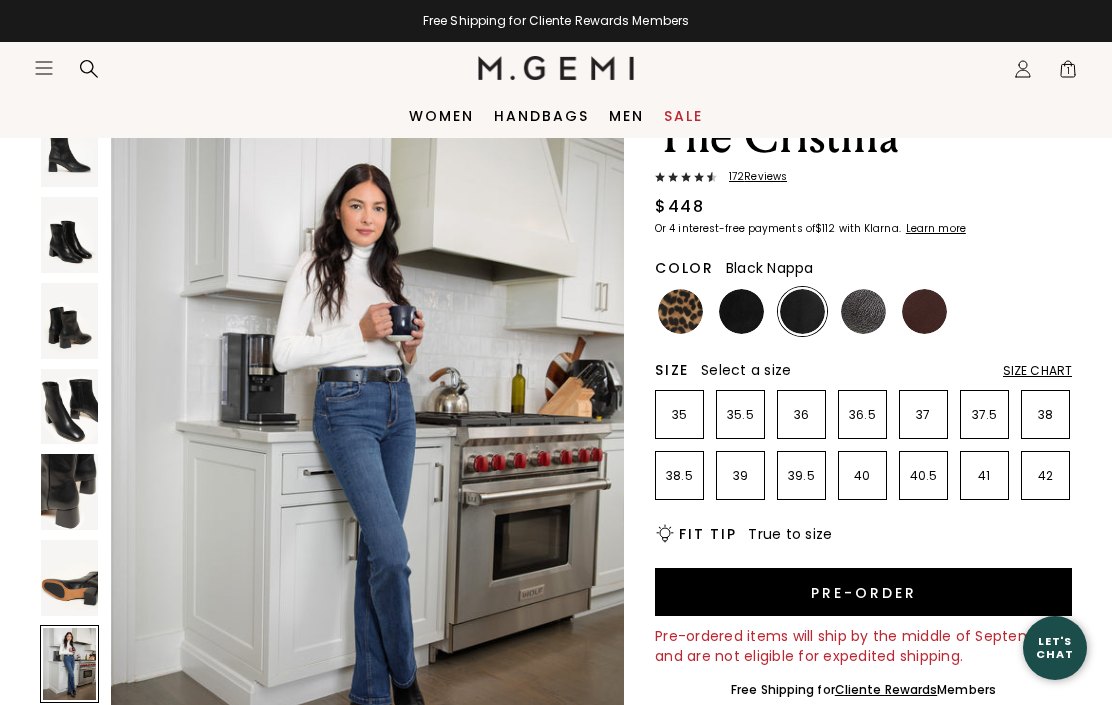 click on "Home Women's Italian Shoes
The Cristina 172  Review s $448
Or 4 interest-free payments of  $112   with Klarna Learn more
Color  Black Nappa Size Select a size Size Chart 35 35.5 36 36.5 37 37.5 38 38.5 39 39.5 40 40.5 41 42 Icons/20x20/bulb@2x Fit Tip True to size Pre-order Pre-ordered items will ship by the middle of September and are not eligible for expedited shipping. Free Shipping for  Cliente Rewards  Members Thoughts from Maria Crafted from smooth nappa leather, The Cristina bootie was designed with versatility in mind. Dress it up, dress it down, wear it with dresses, wear it with jeans. The classic silhouette—featuring an almond toe and walkable block heel—is essential to any cool-weather wardrobe. Details Italian nappa leather upper
Italian calf leather lining
Italian nubuck leather sole with rubber insert
55mm (2.2”) stacked leather heel
14.5mm (5.7”) shaft height
Side zipper closure" at bounding box center [556, 712] 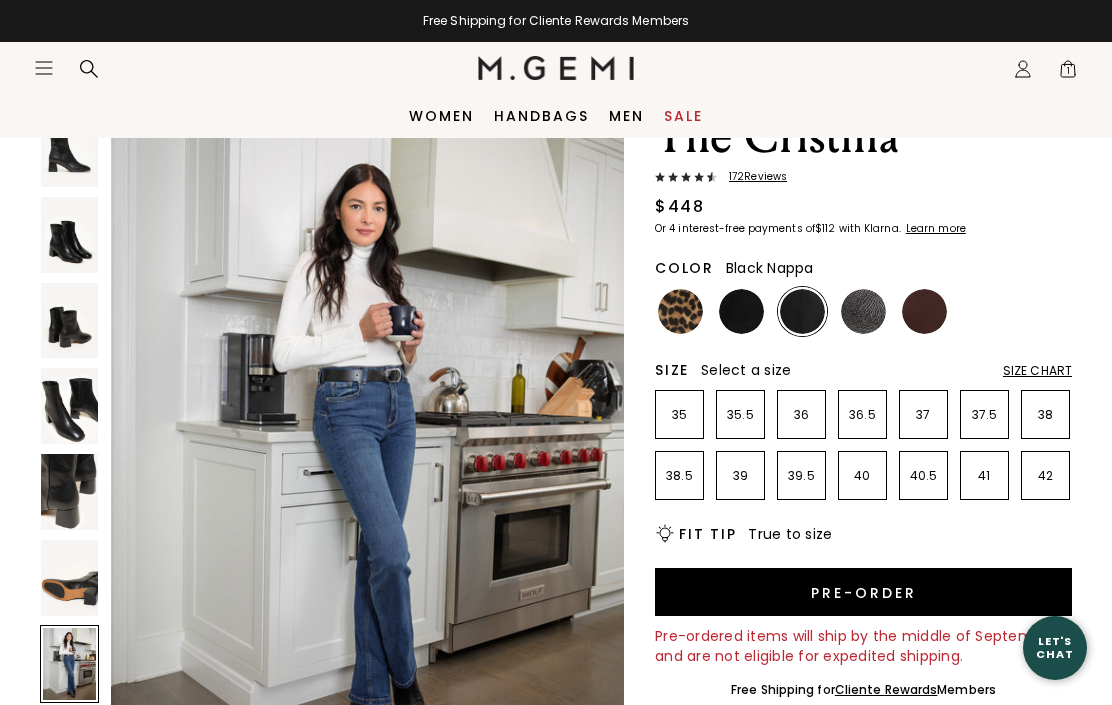 click at bounding box center (69, 750) 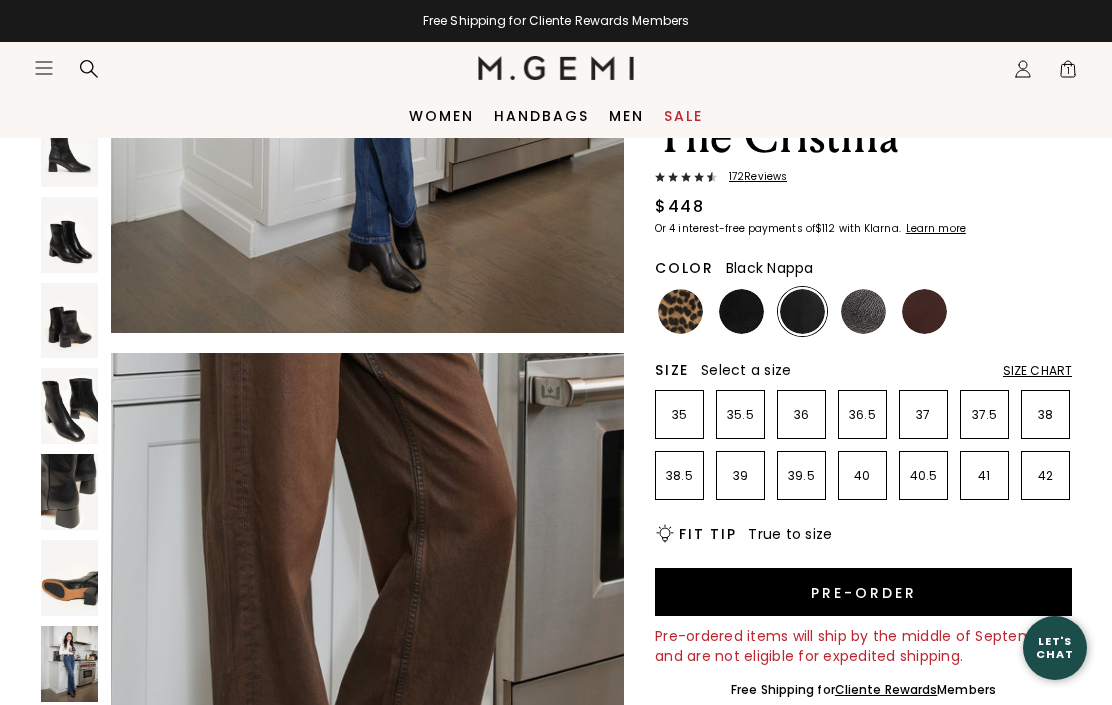 scroll, scrollTop: 4929, scrollLeft: 0, axis: vertical 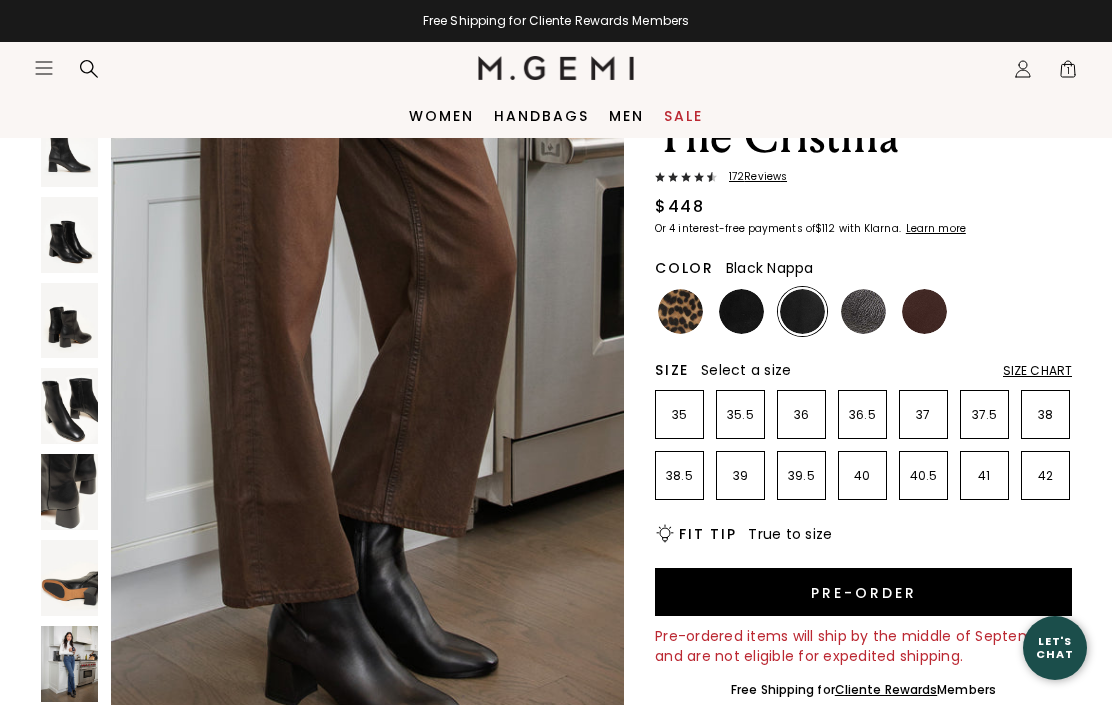click at bounding box center [69, 235] 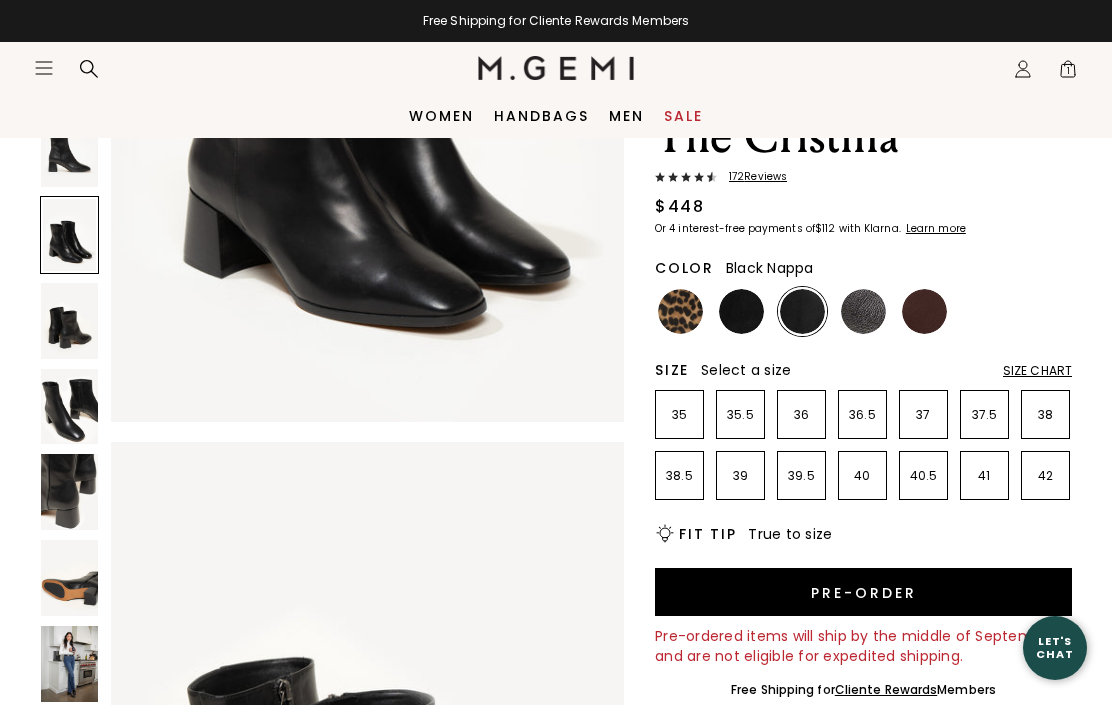 scroll, scrollTop: 704, scrollLeft: 0, axis: vertical 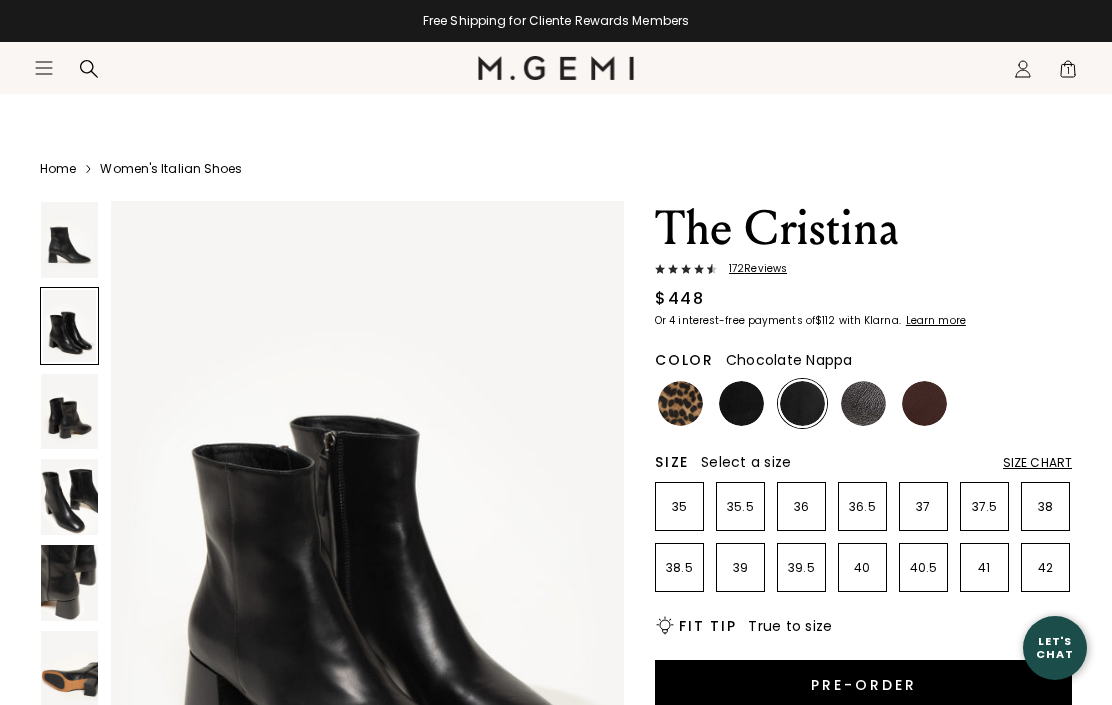 click at bounding box center (924, 403) 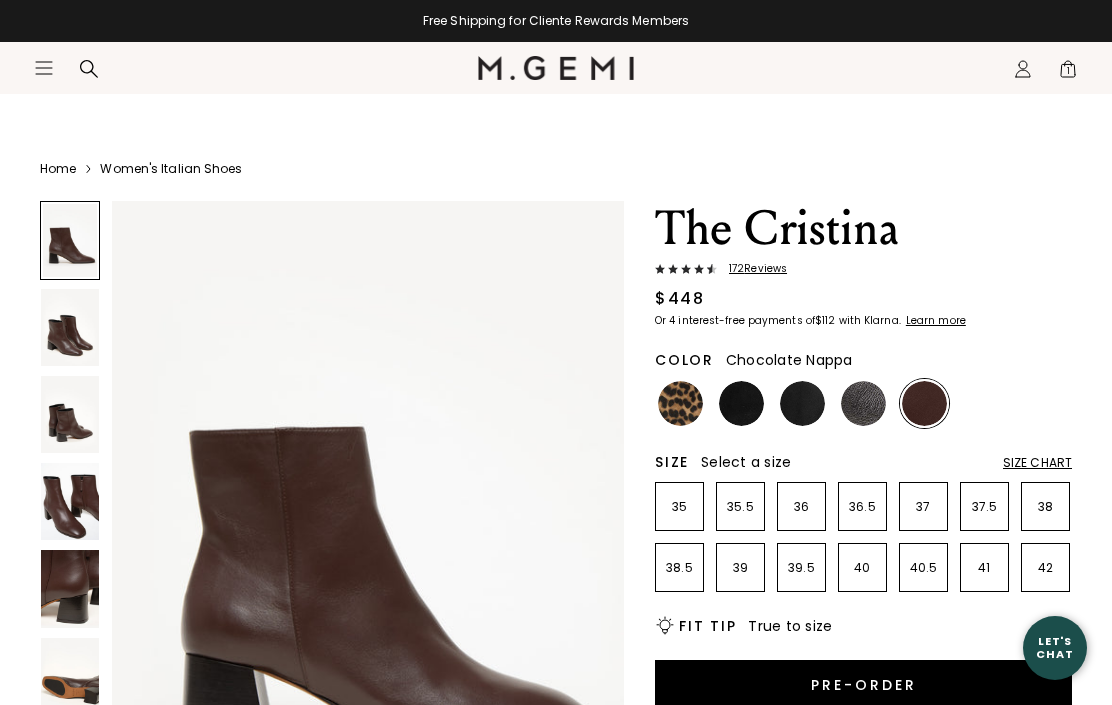 scroll, scrollTop: 0, scrollLeft: 0, axis: both 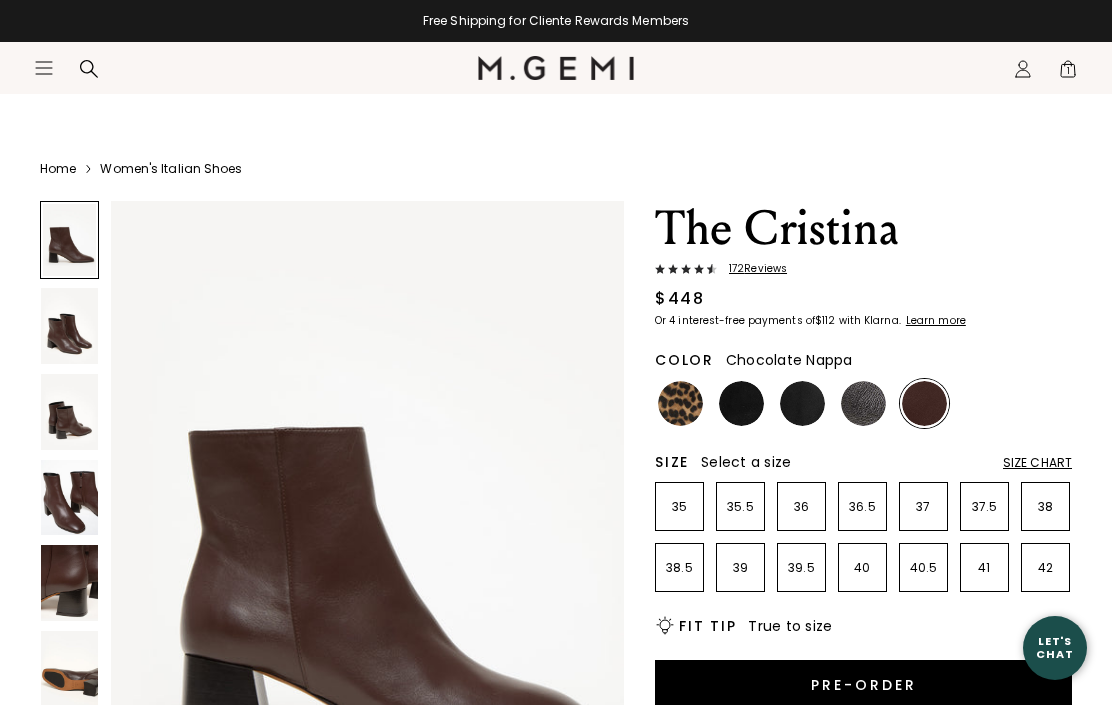 click at bounding box center (69, 326) 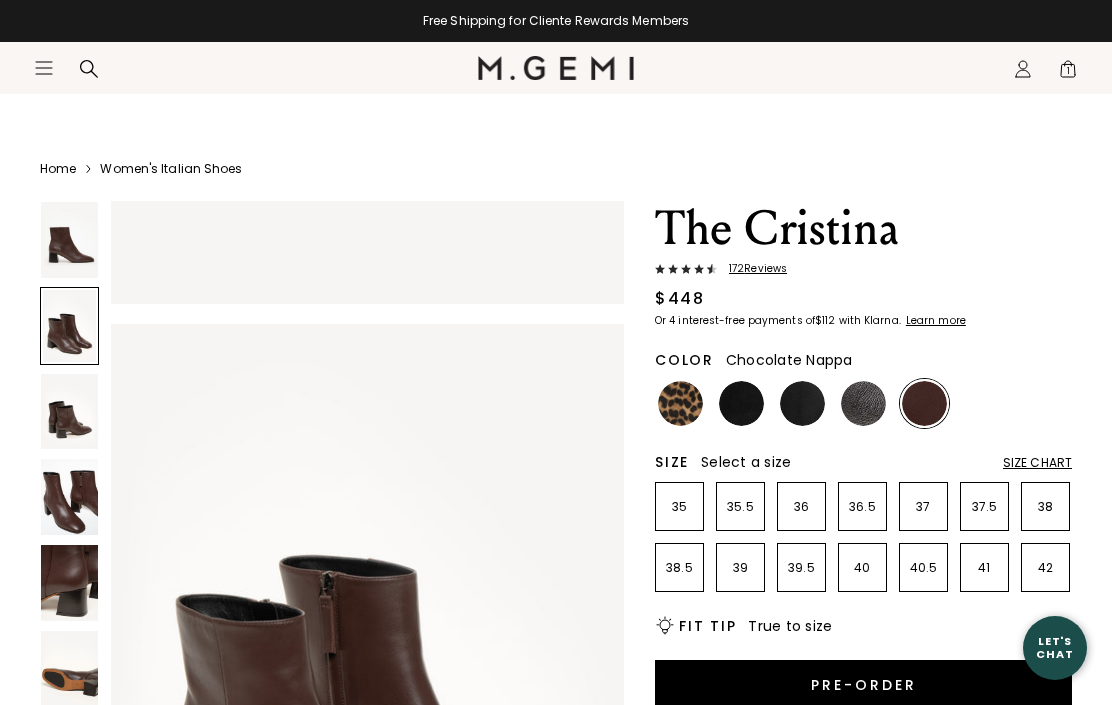 scroll, scrollTop: 704, scrollLeft: 0, axis: vertical 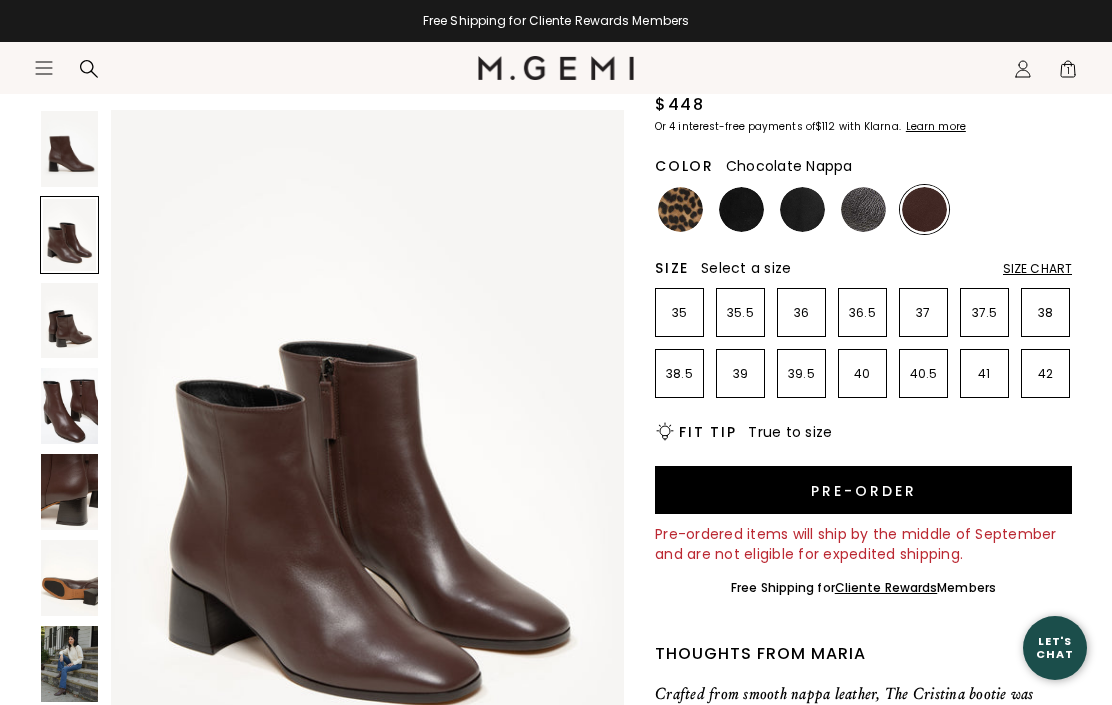 click at bounding box center [69, 664] 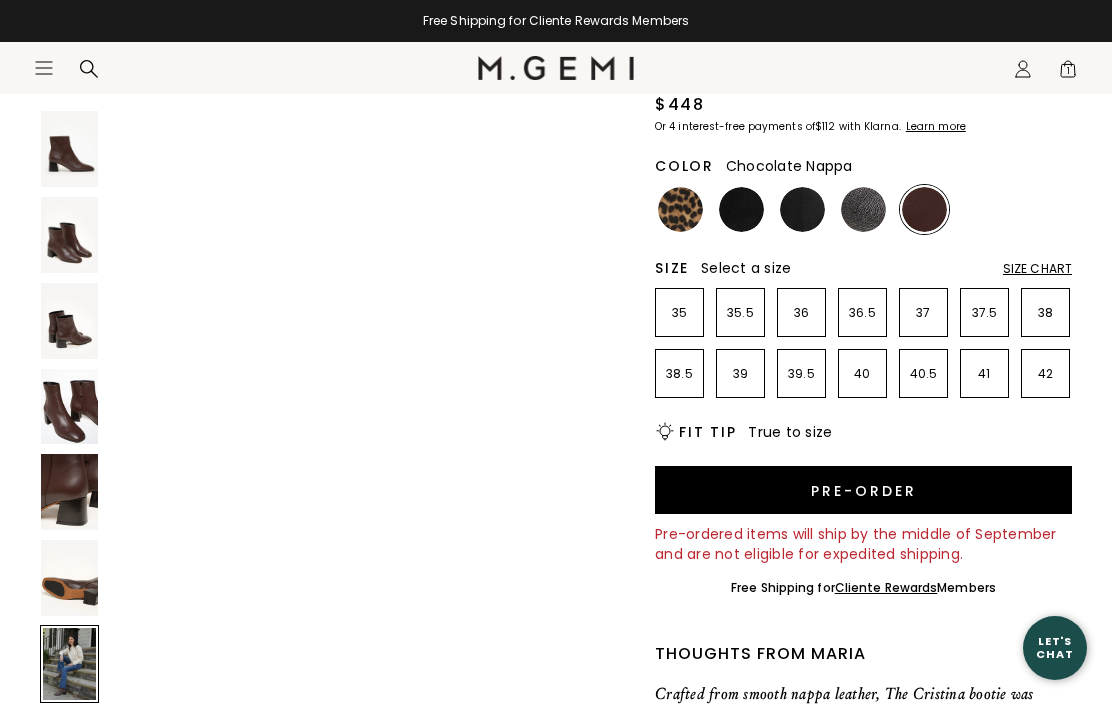 scroll, scrollTop: 4225, scrollLeft: 0, axis: vertical 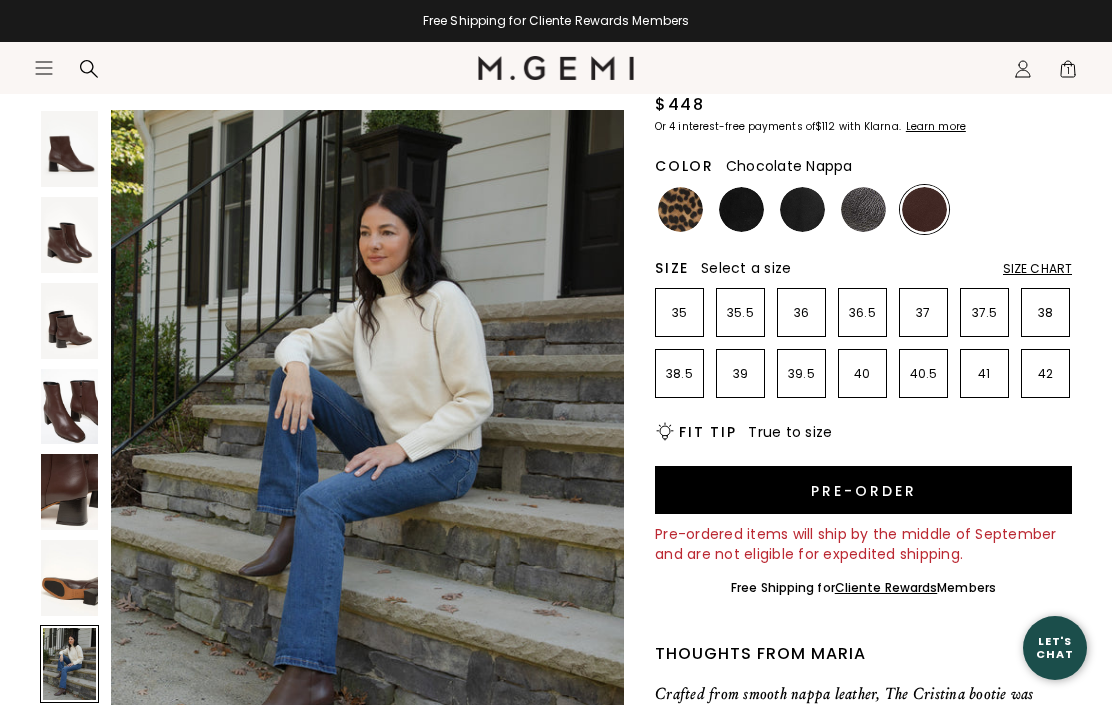 click at bounding box center (69, 664) 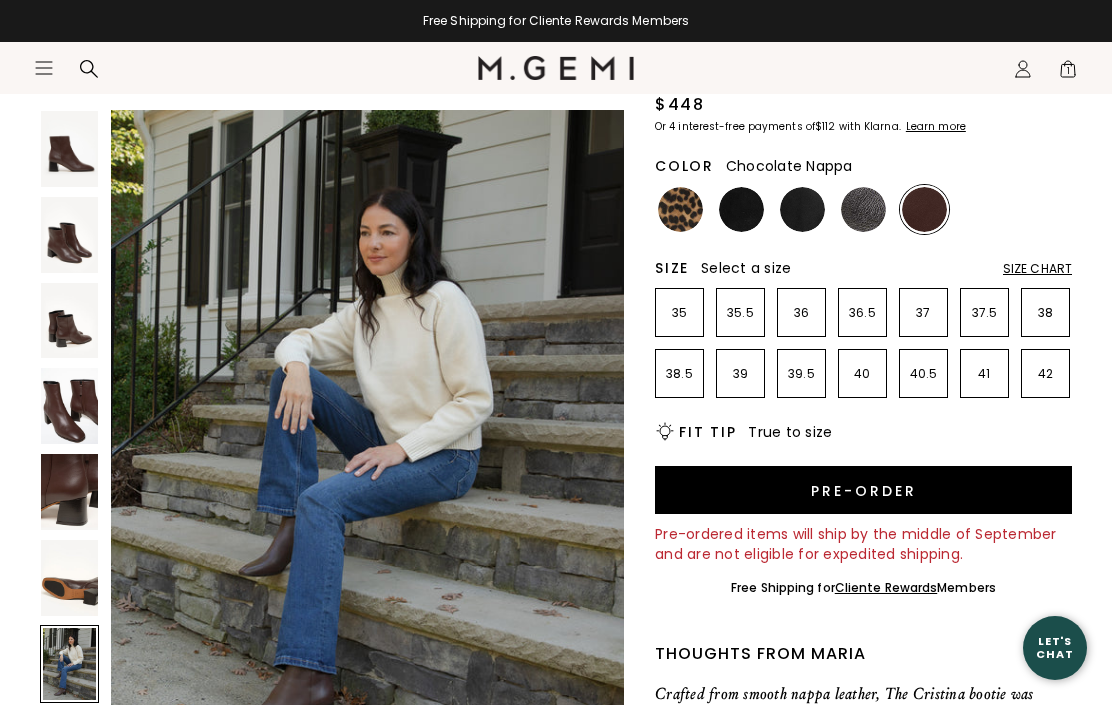 click at bounding box center (69, 750) 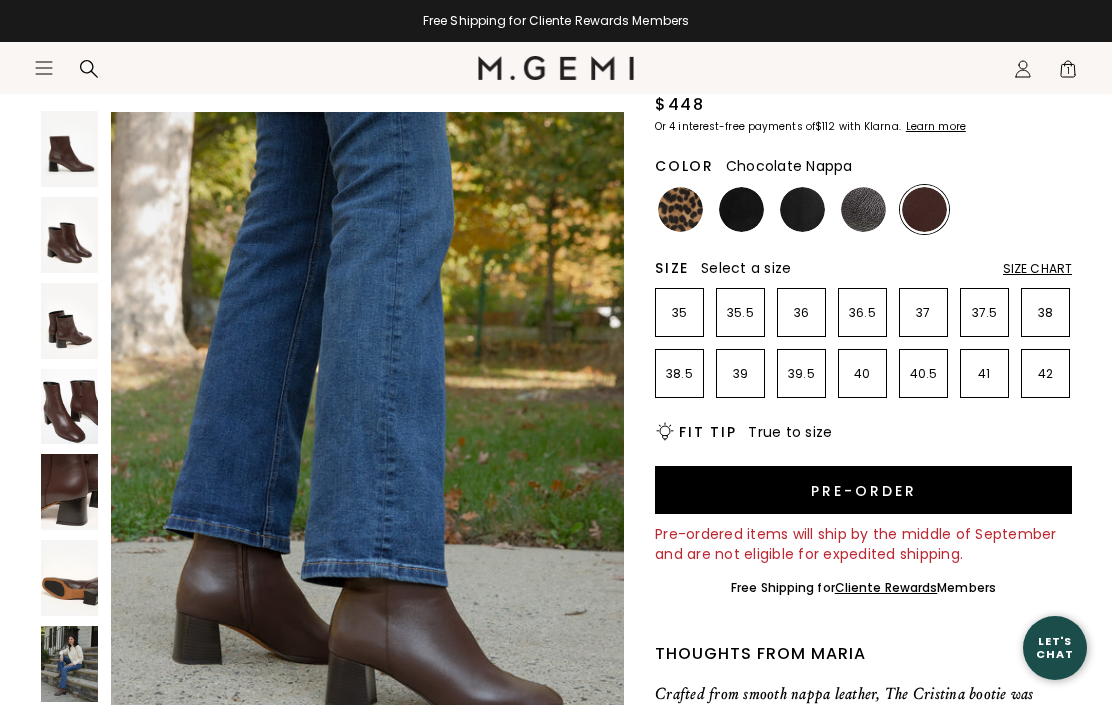 scroll, scrollTop: 4929, scrollLeft: 0, axis: vertical 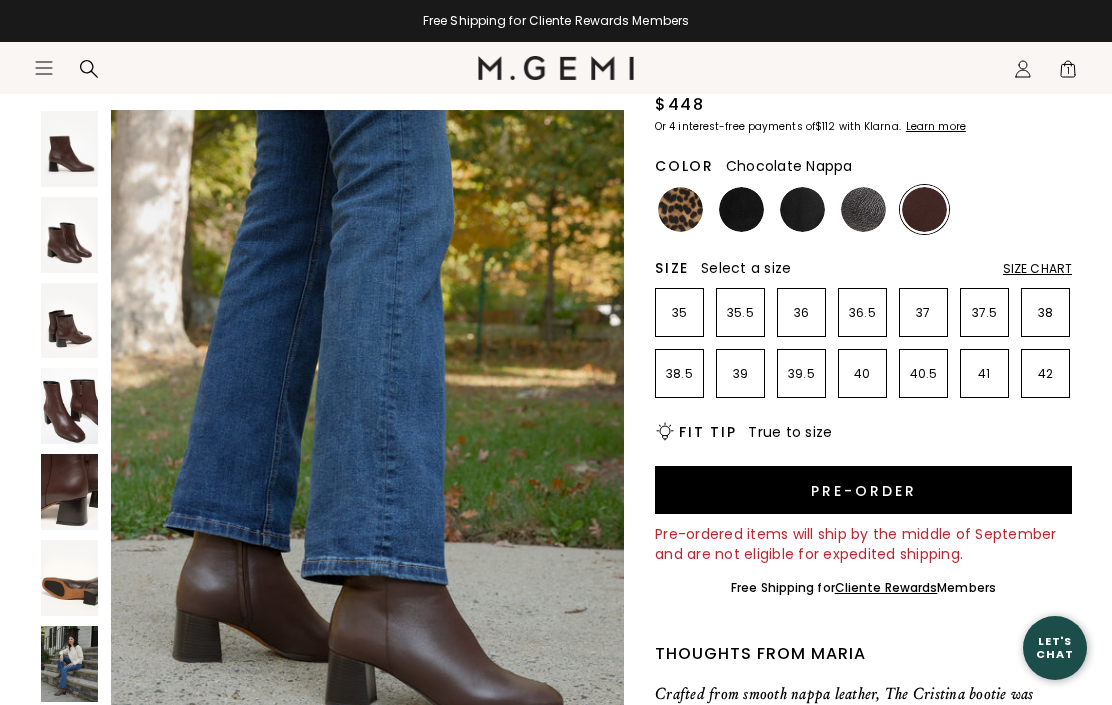 click at bounding box center (69, 664) 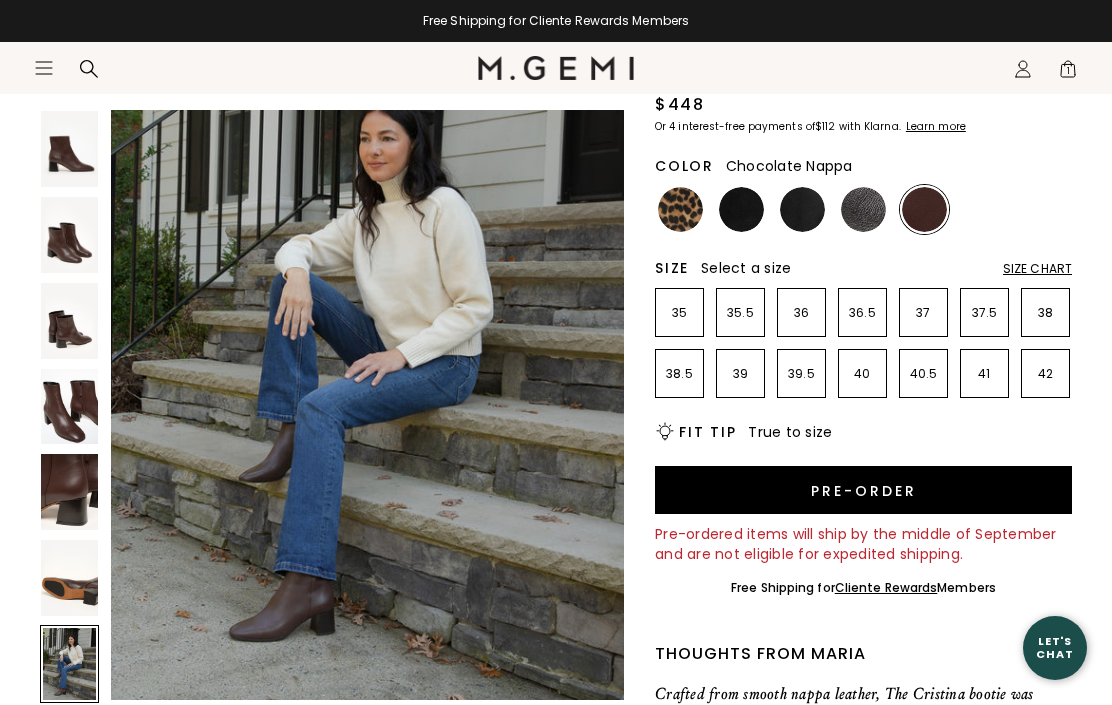scroll, scrollTop: 4225, scrollLeft: 0, axis: vertical 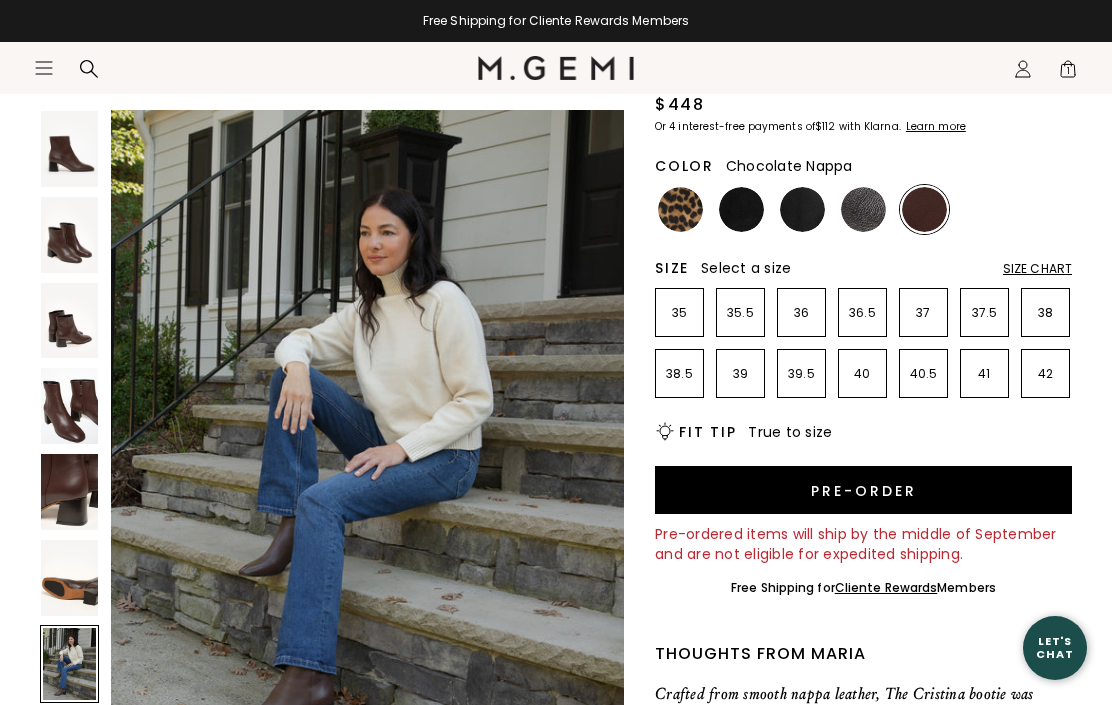 click at bounding box center (69, 664) 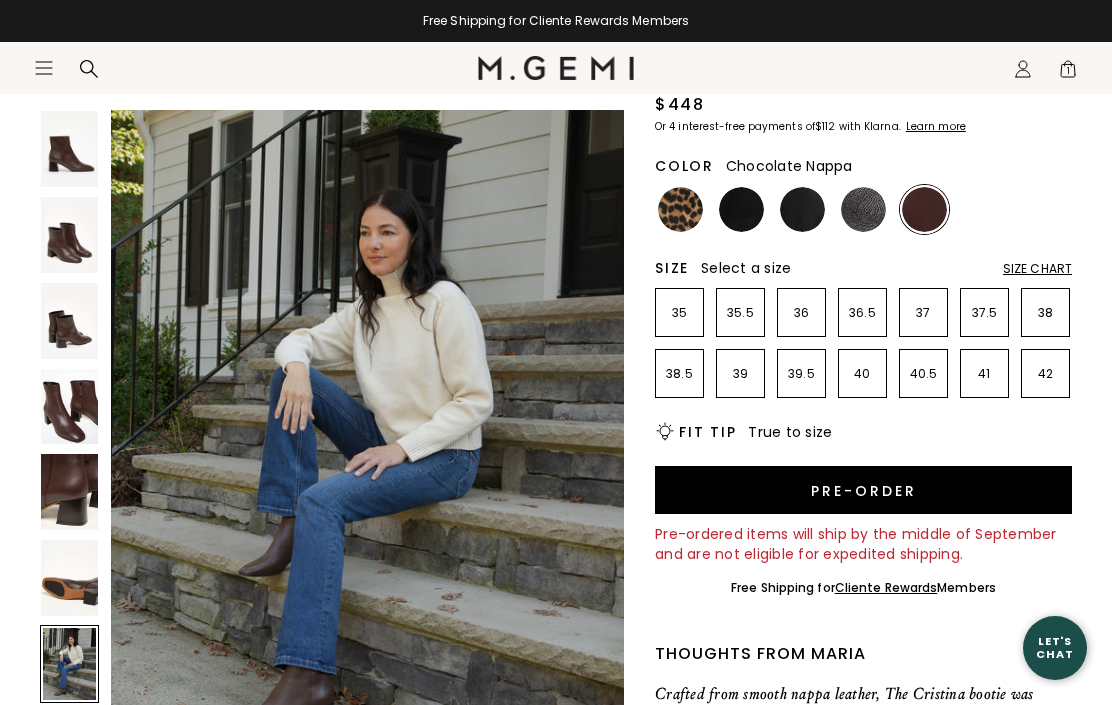 click at bounding box center [680, 209] 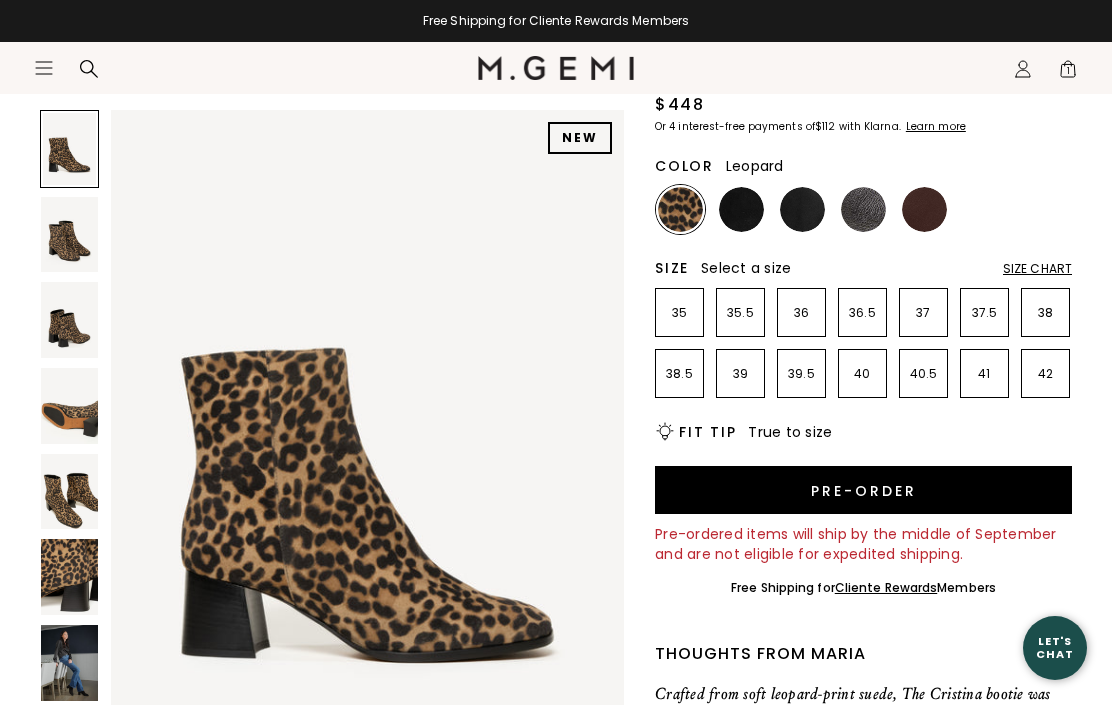 scroll, scrollTop: 0, scrollLeft: 0, axis: both 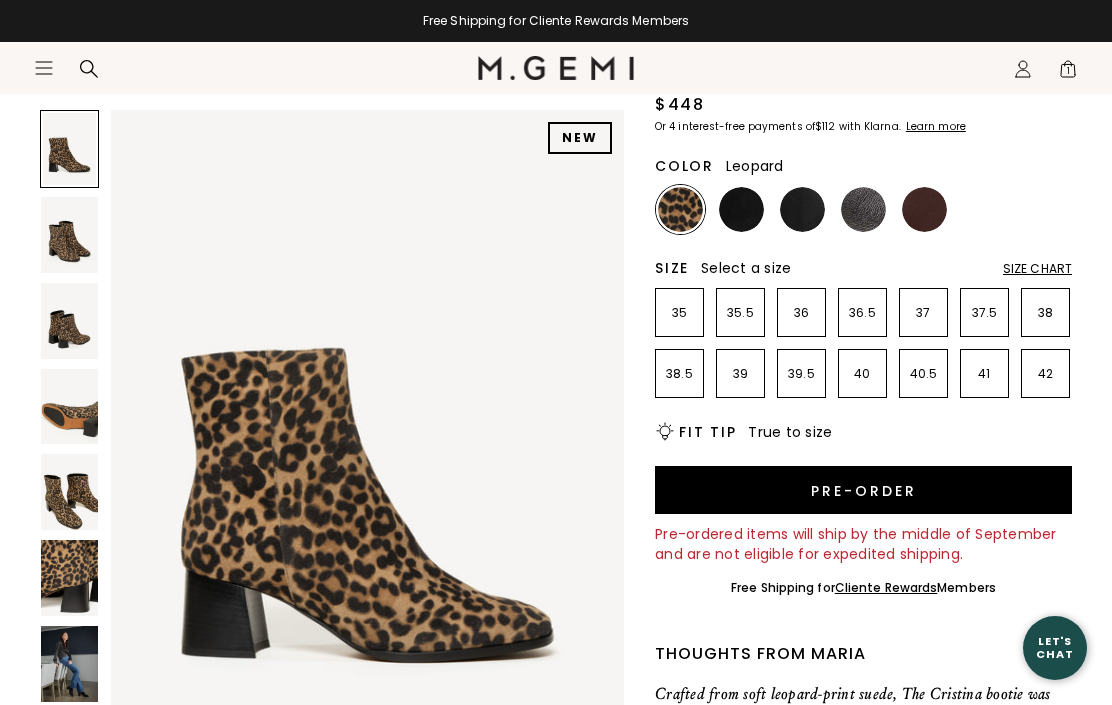 click at bounding box center [69, 235] 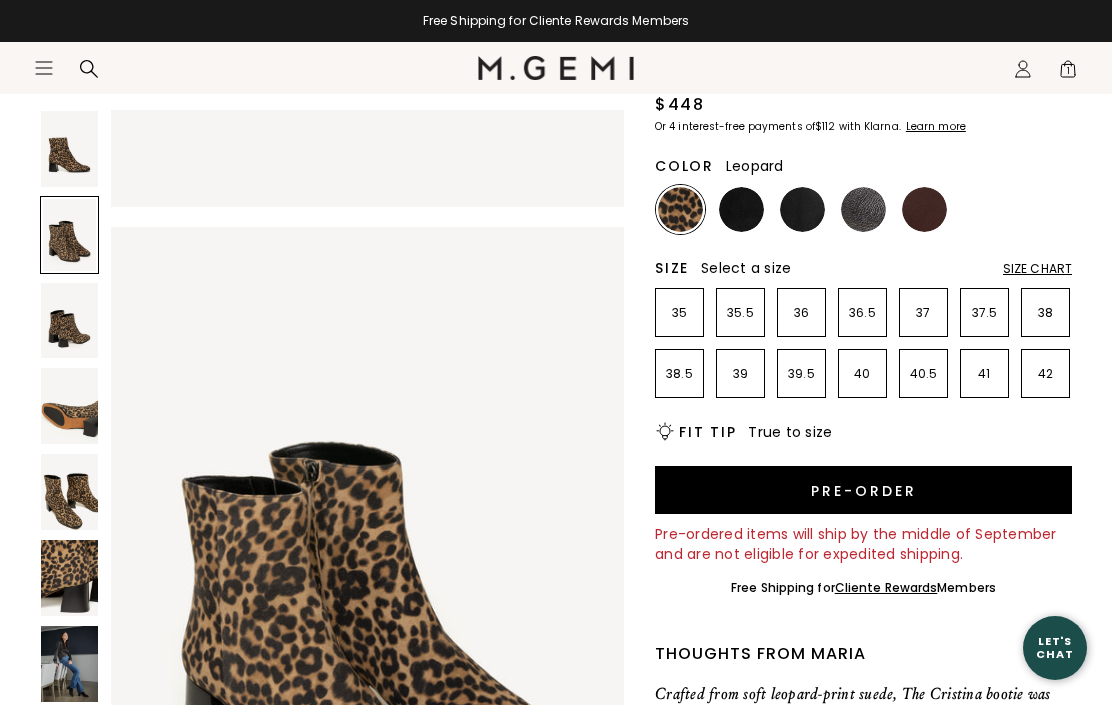 scroll, scrollTop: 704, scrollLeft: 0, axis: vertical 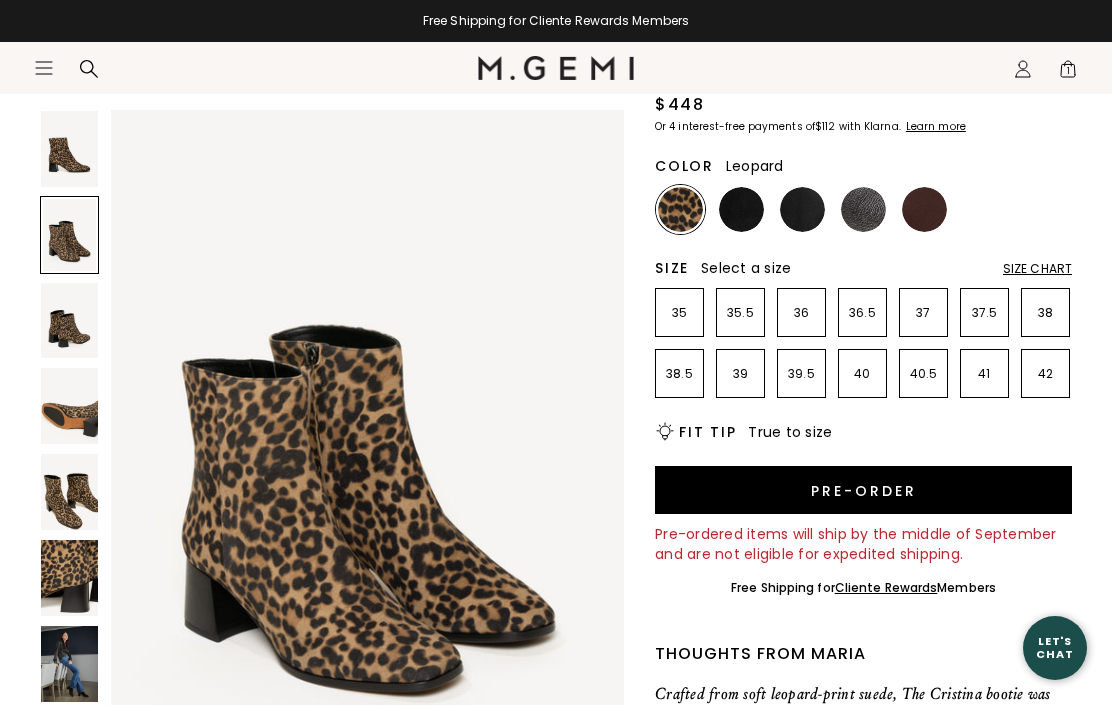 click at bounding box center (69, 750) 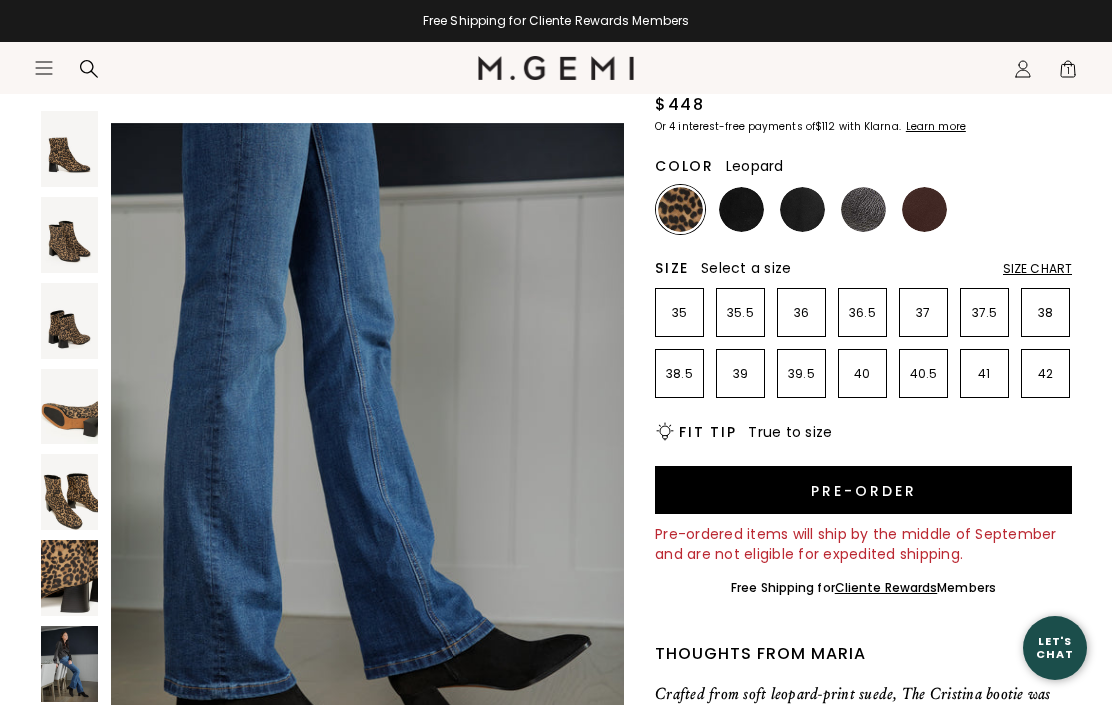 scroll, scrollTop: 4929, scrollLeft: 0, axis: vertical 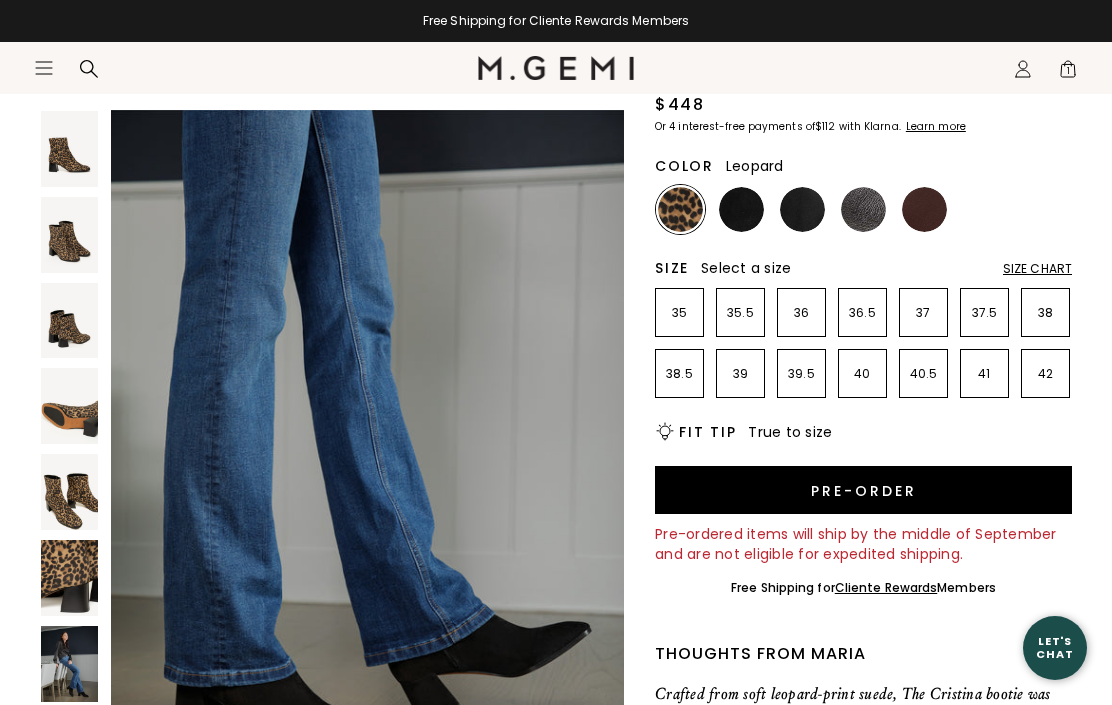 click at bounding box center (69, 664) 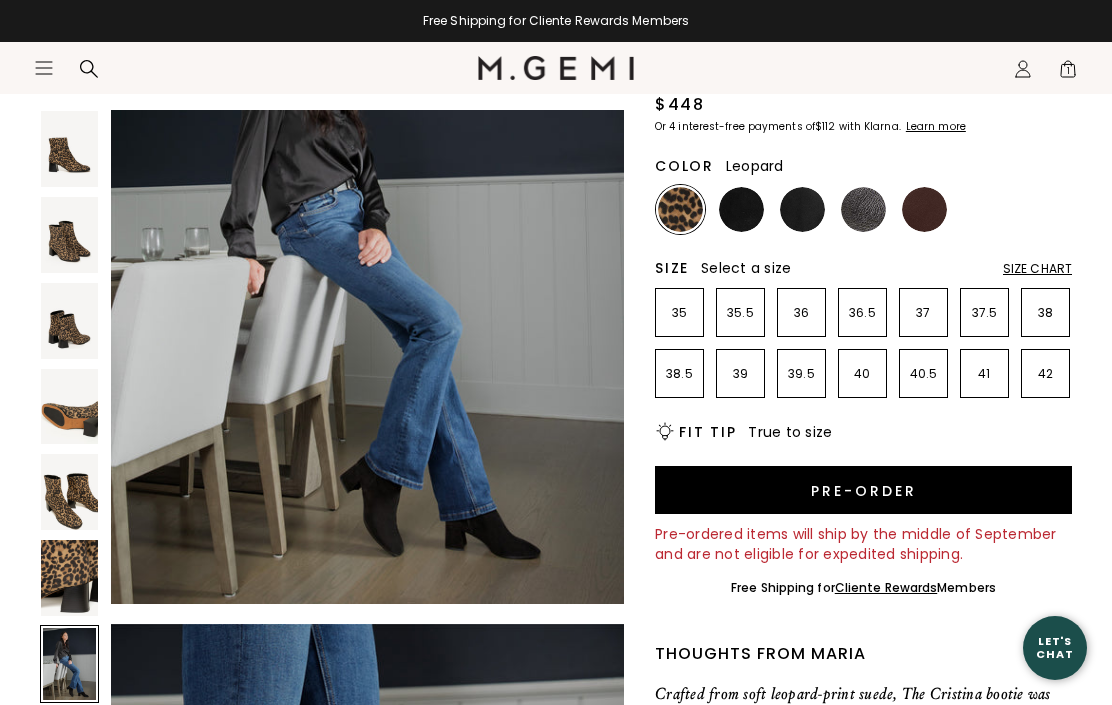 scroll, scrollTop: 4225, scrollLeft: 0, axis: vertical 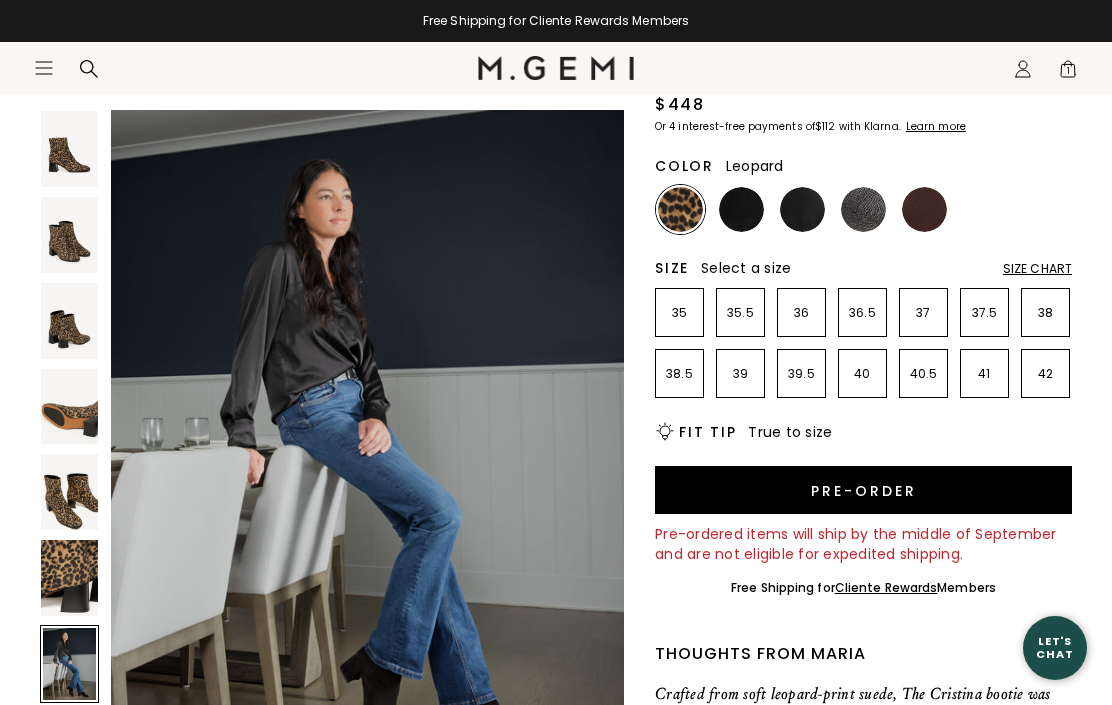 click at bounding box center [69, 149] 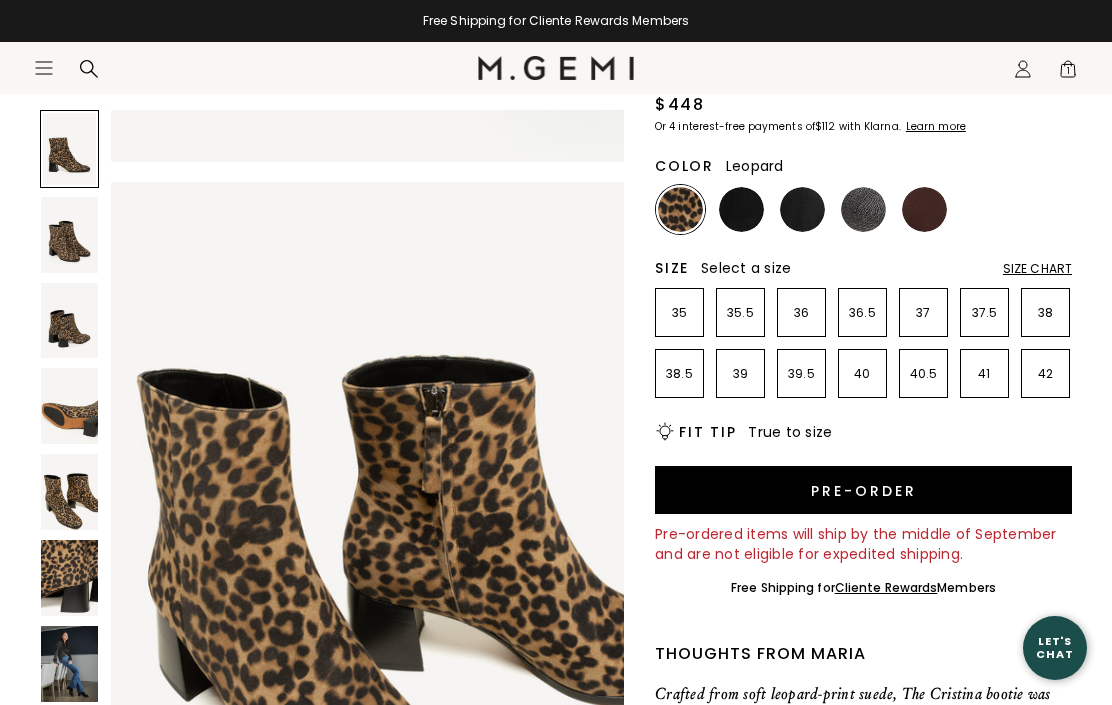 scroll 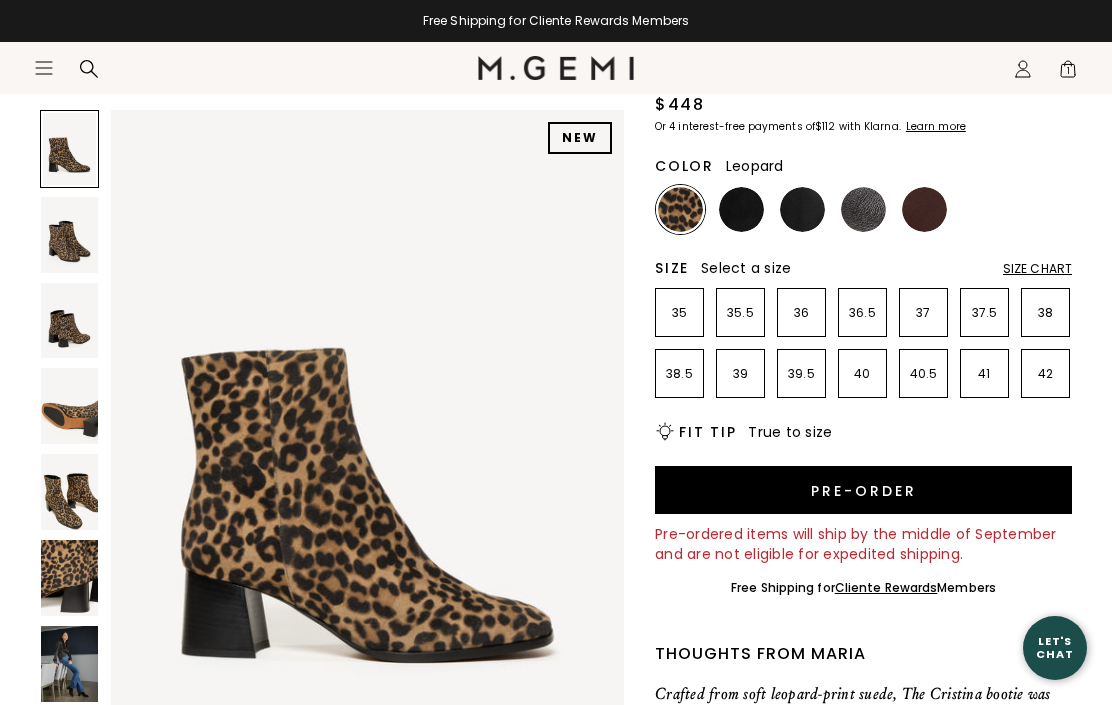 click at bounding box center (69, 235) 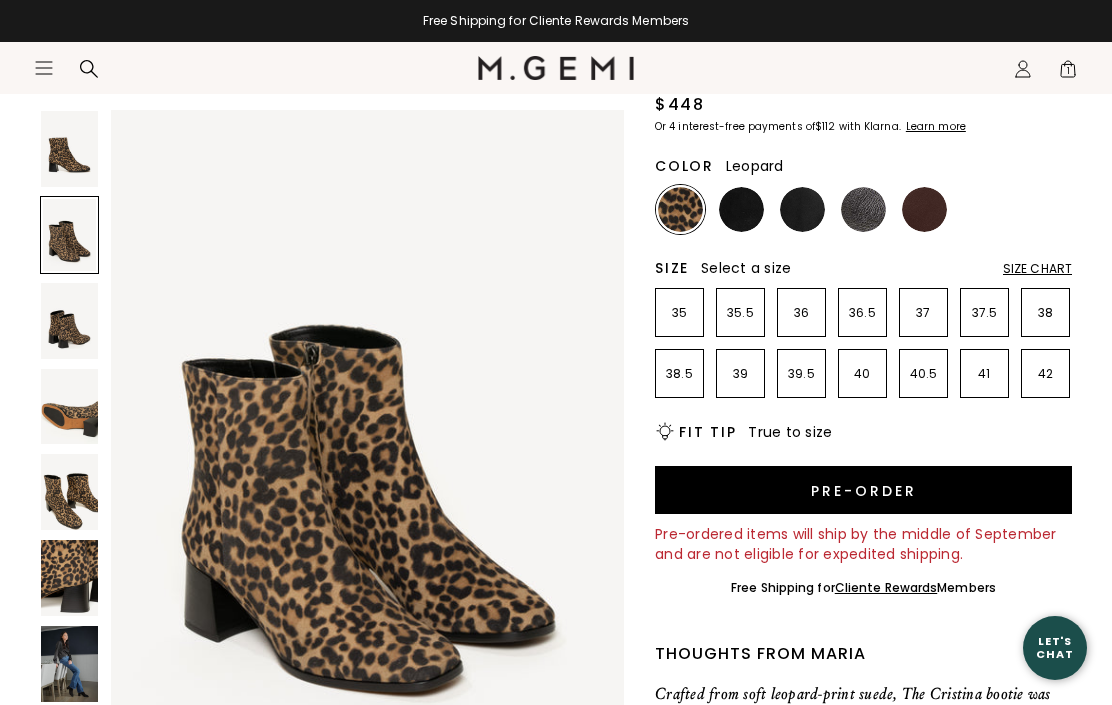 click at bounding box center (69, 321) 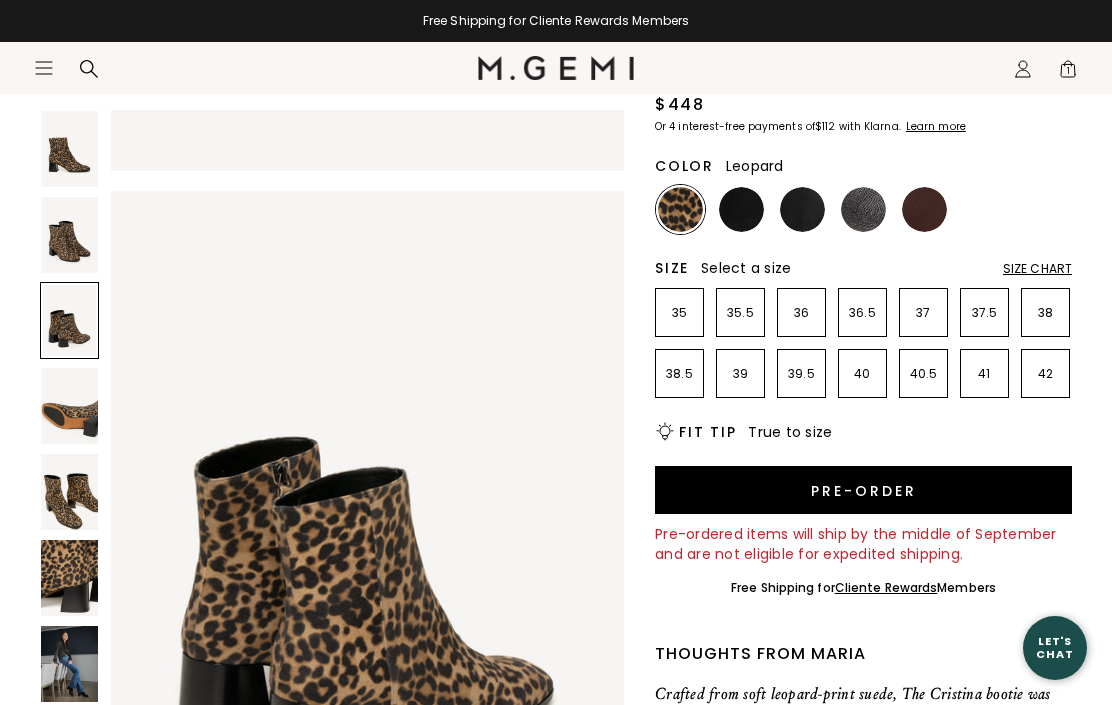 scroll, scrollTop: 1408, scrollLeft: 0, axis: vertical 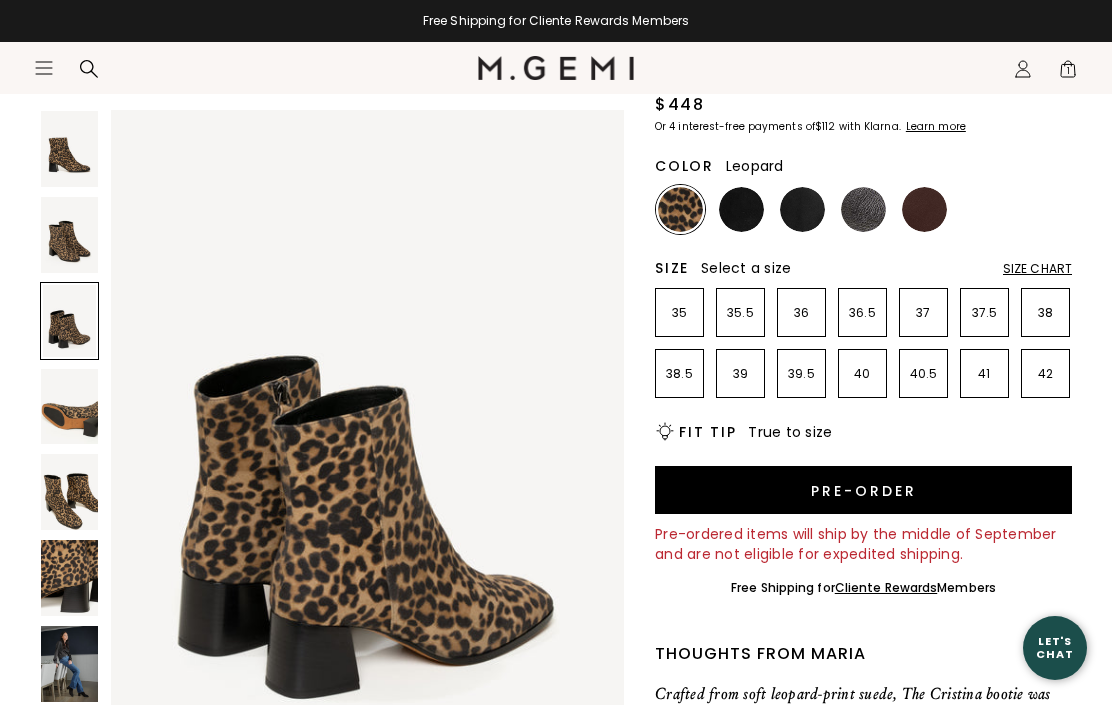 click at bounding box center [69, 407] 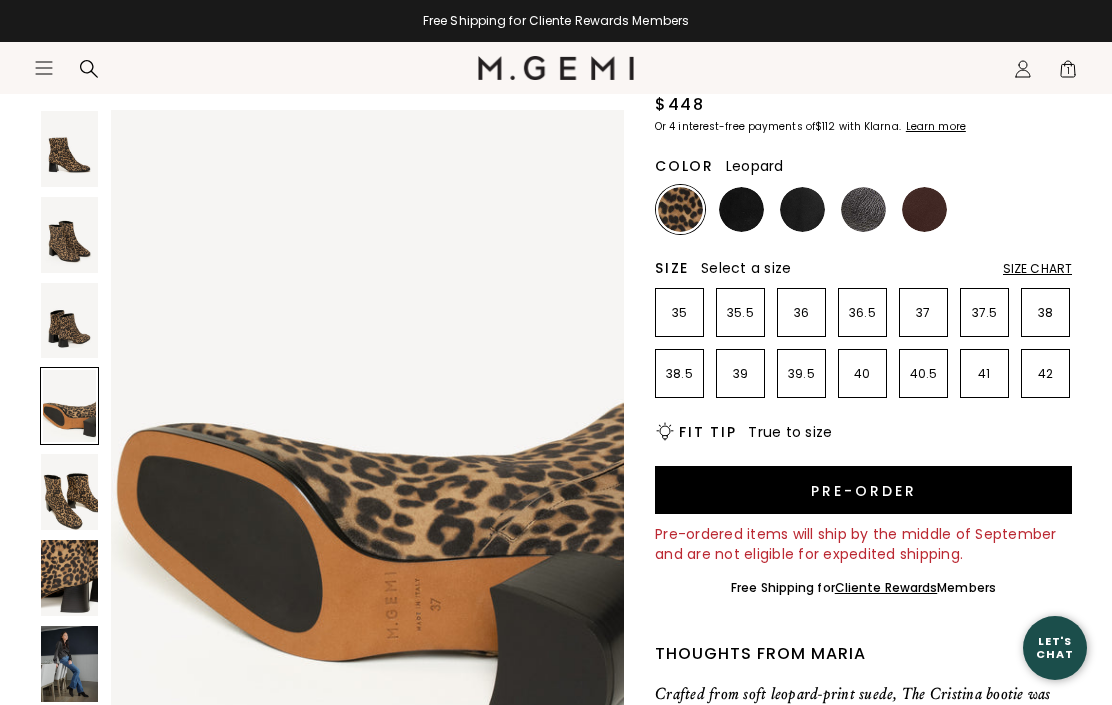click at bounding box center (69, 492) 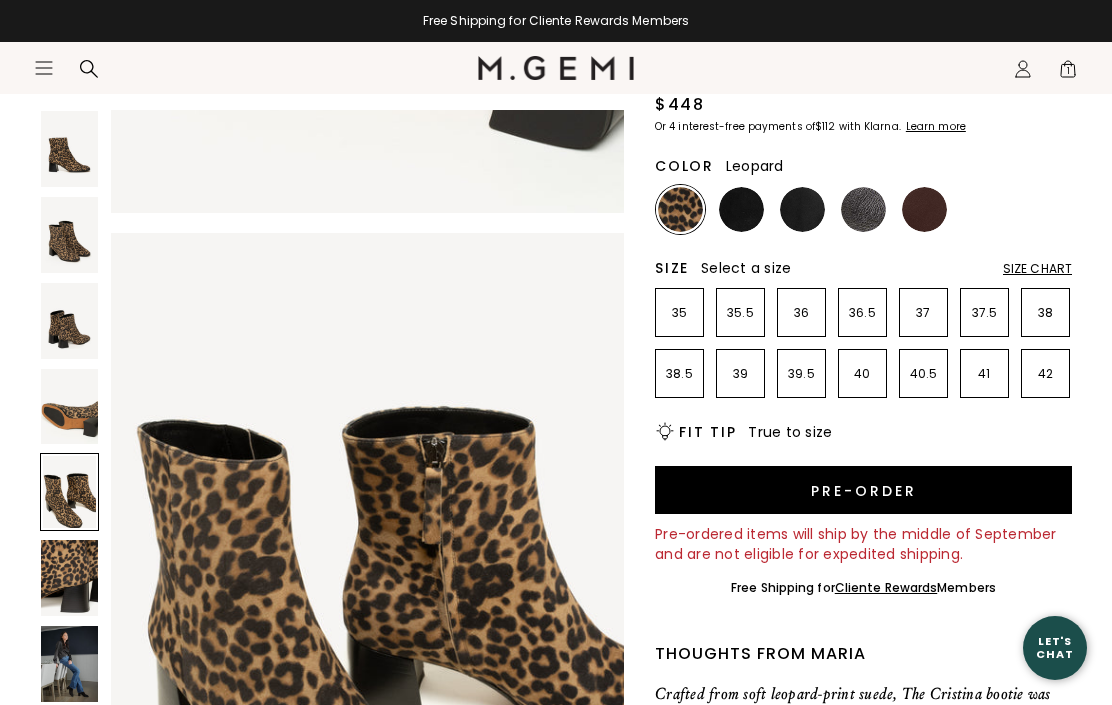 scroll, scrollTop: 2817, scrollLeft: 0, axis: vertical 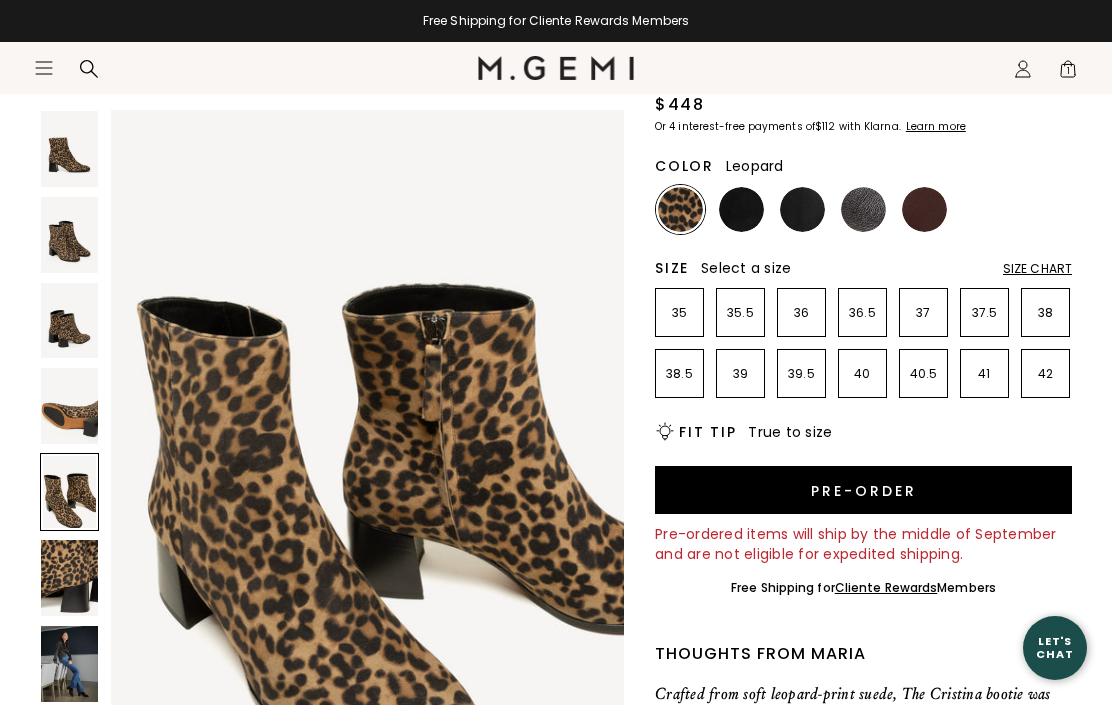 click at bounding box center [69, 578] 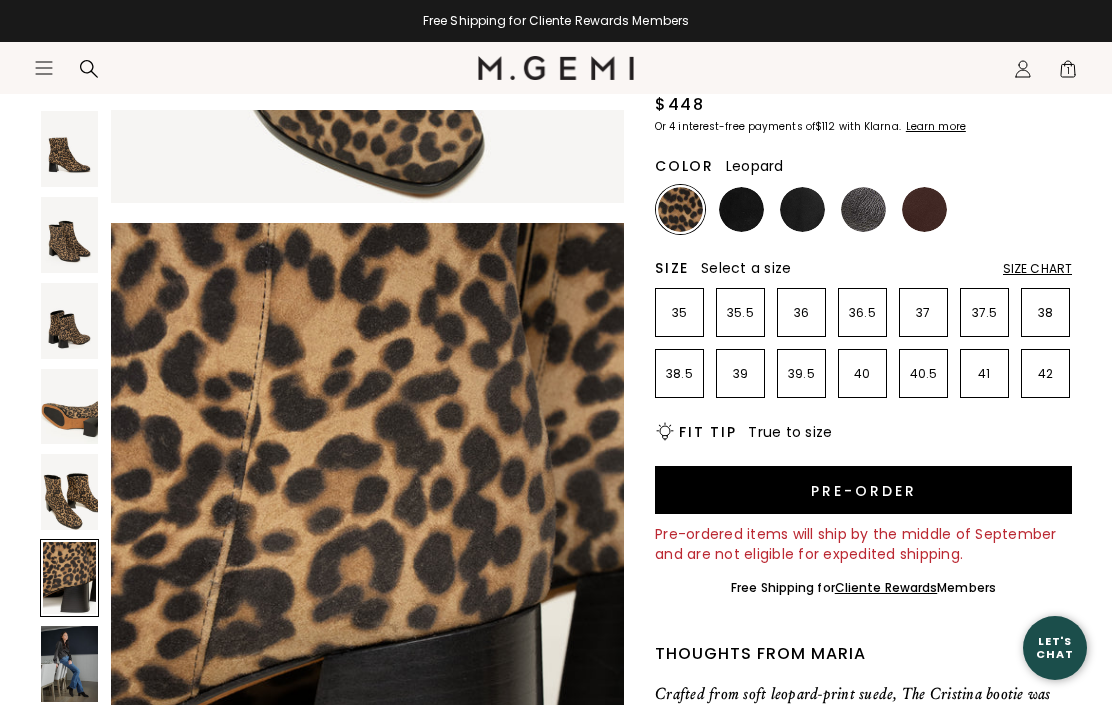 scroll, scrollTop: 3521, scrollLeft: 0, axis: vertical 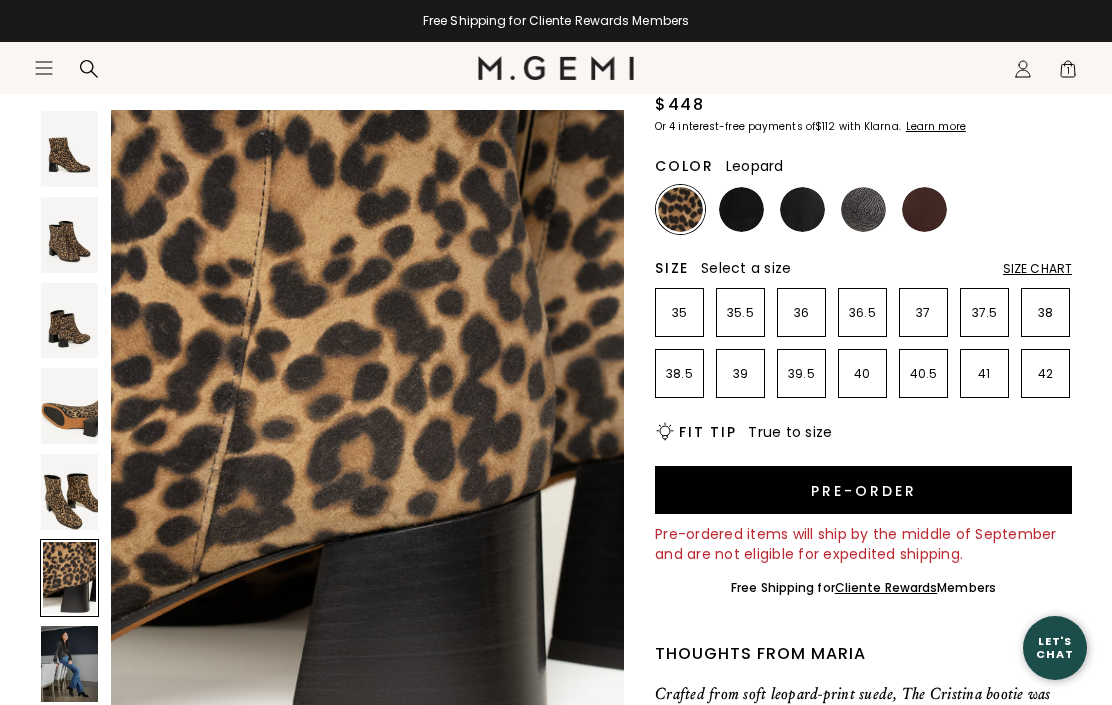 click at bounding box center [69, 750] 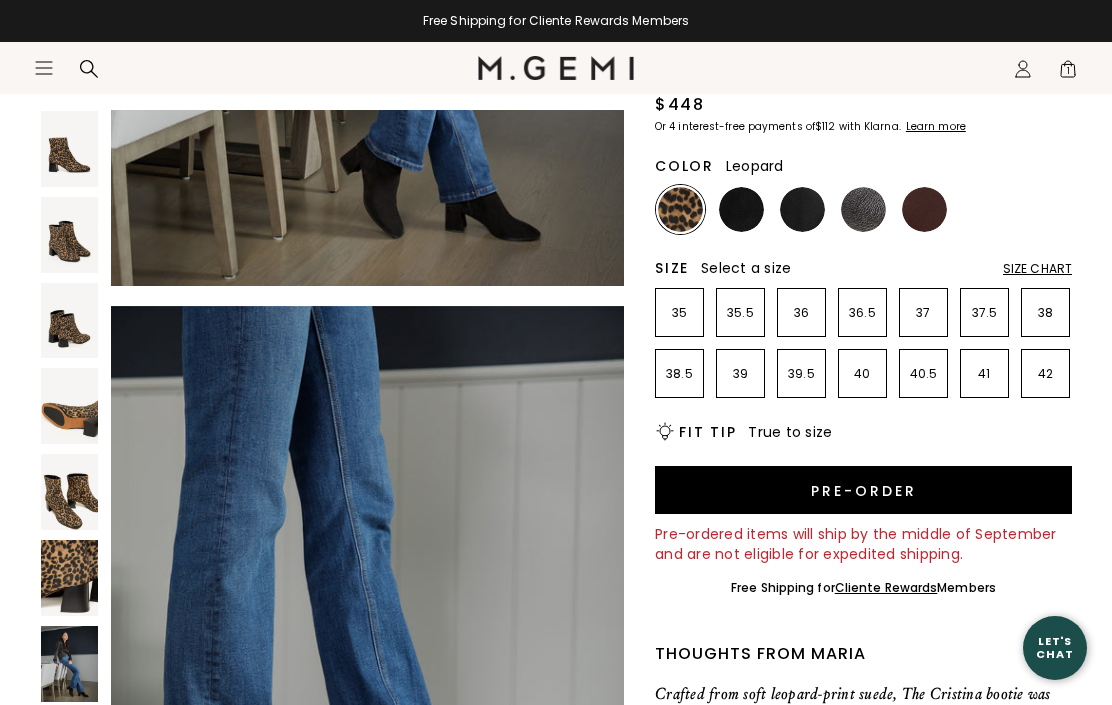 scroll, scrollTop: 4929, scrollLeft: 0, axis: vertical 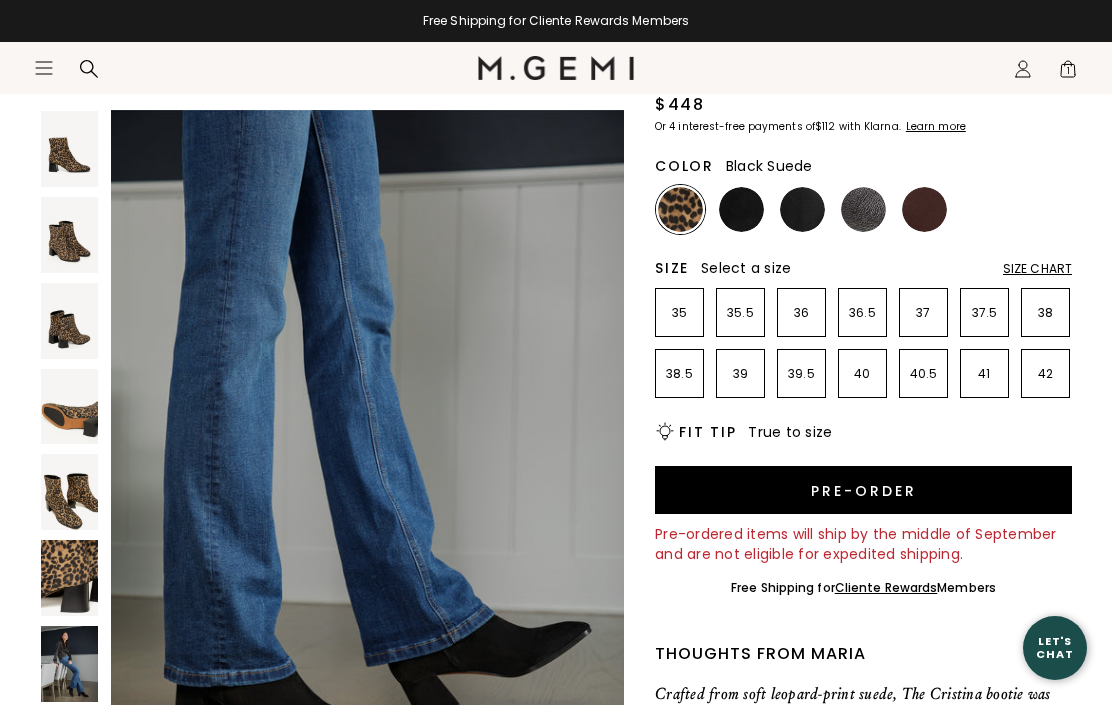 click at bounding box center [741, 209] 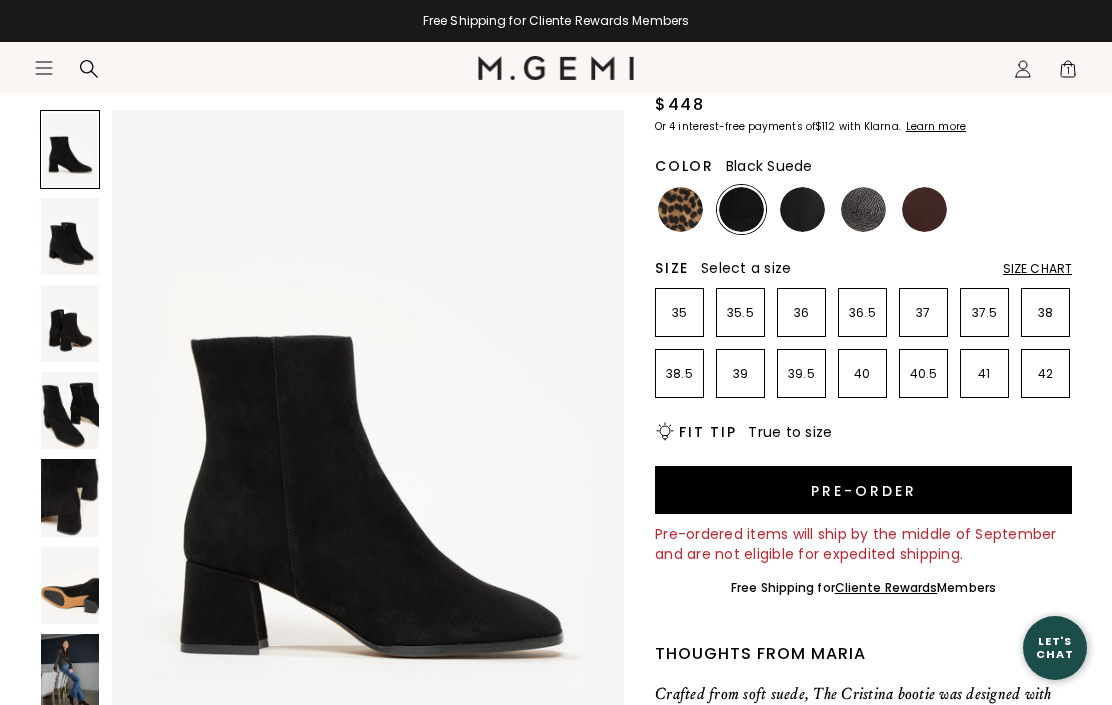scroll, scrollTop: 0, scrollLeft: 0, axis: both 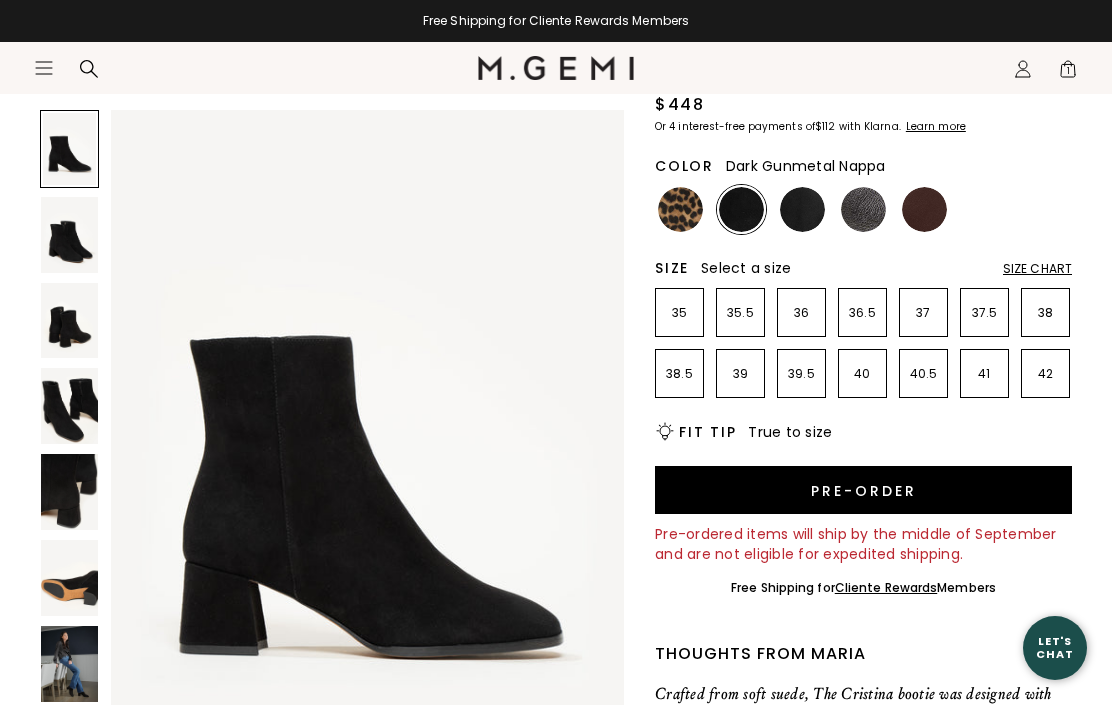 click at bounding box center [863, 209] 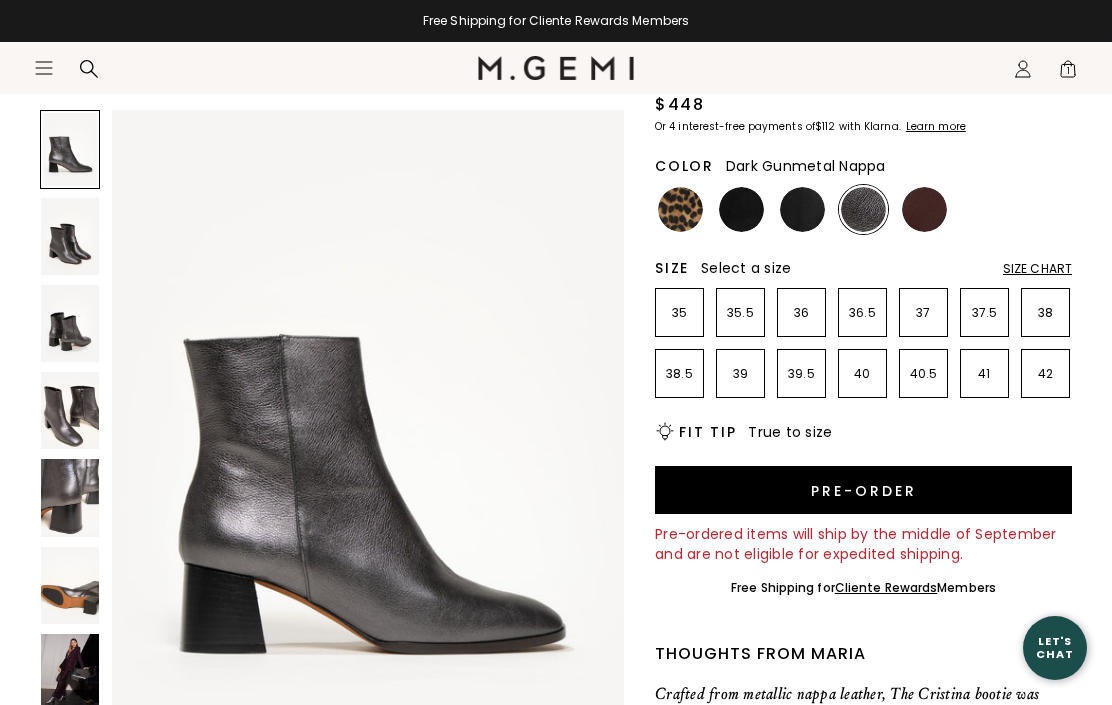 scroll, scrollTop: 0, scrollLeft: 0, axis: both 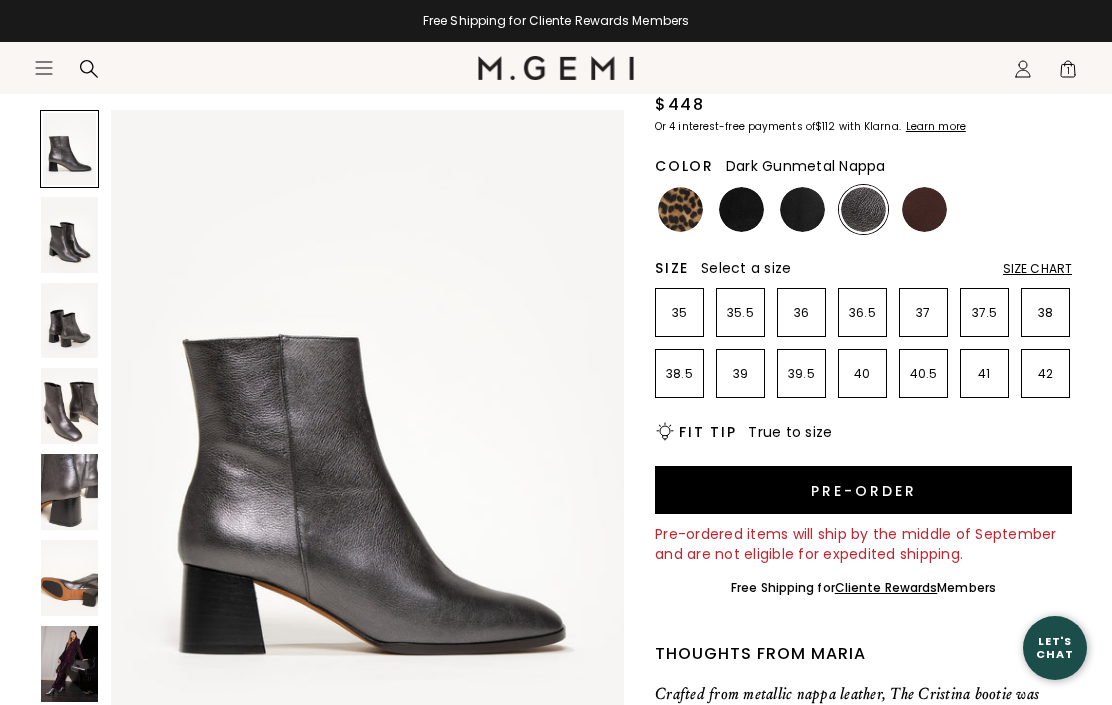 click at bounding box center [69, 664] 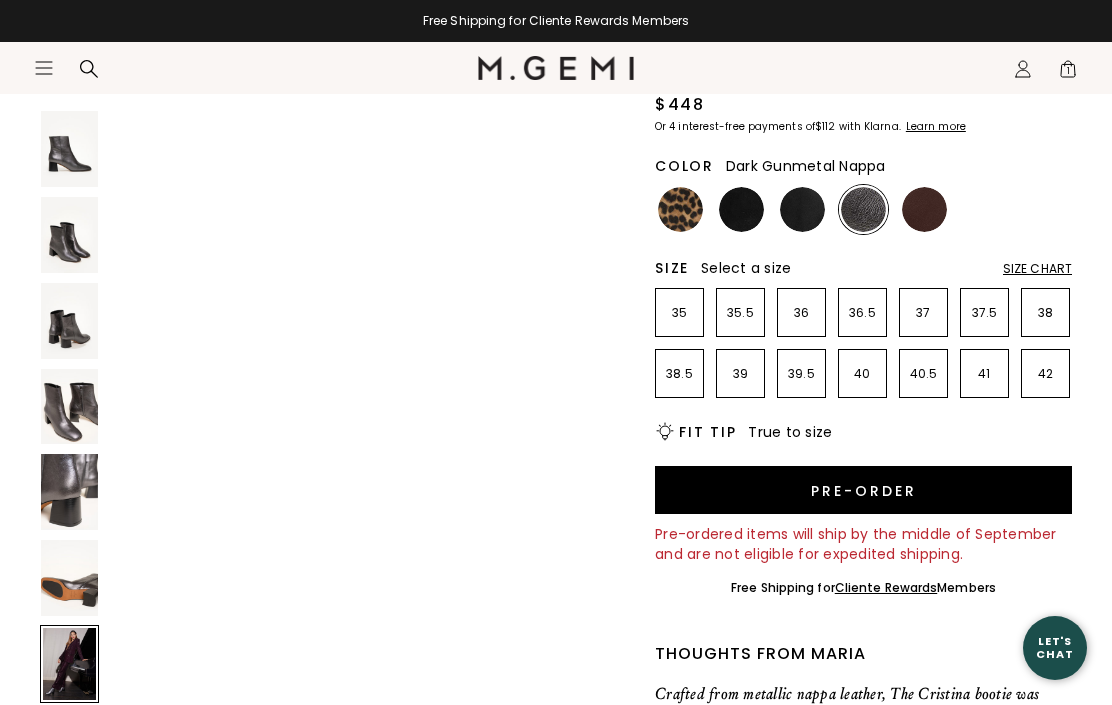 scroll, scrollTop: 4225, scrollLeft: 0, axis: vertical 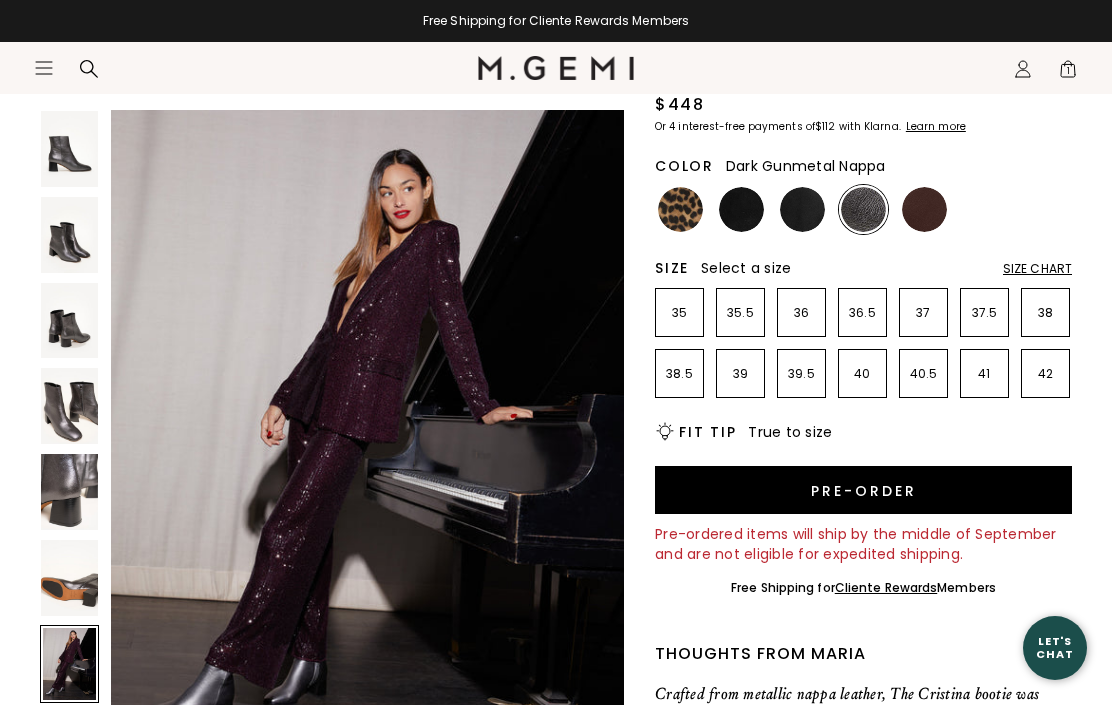 click at bounding box center [802, 209] 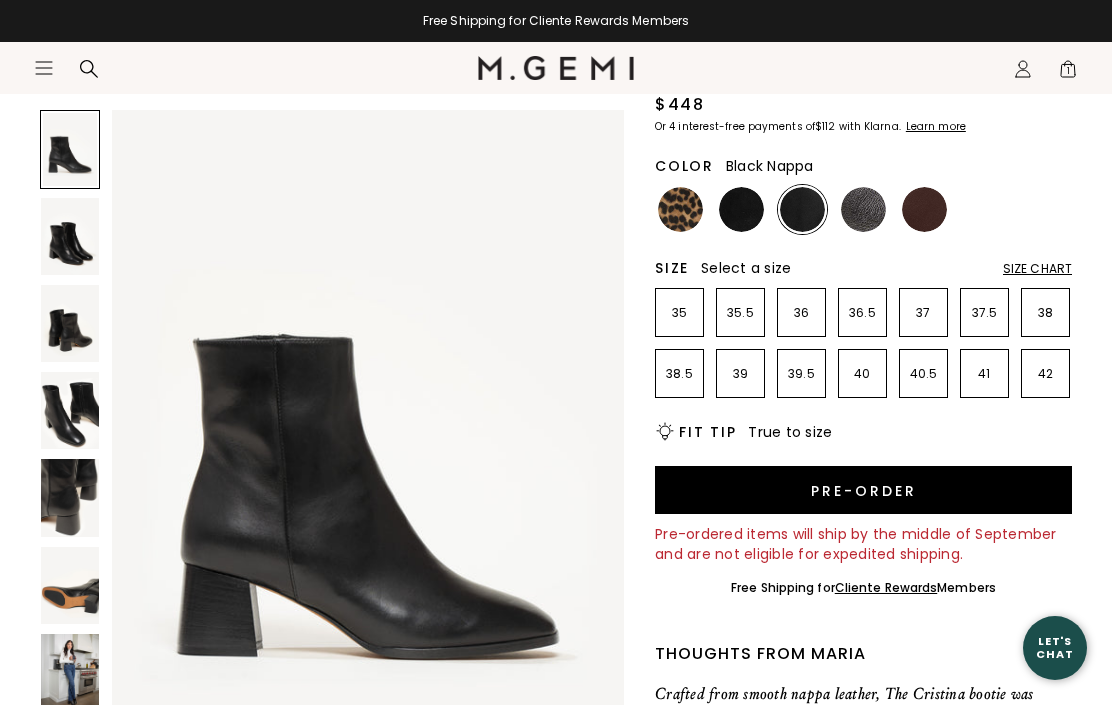 scroll, scrollTop: 0, scrollLeft: 0, axis: both 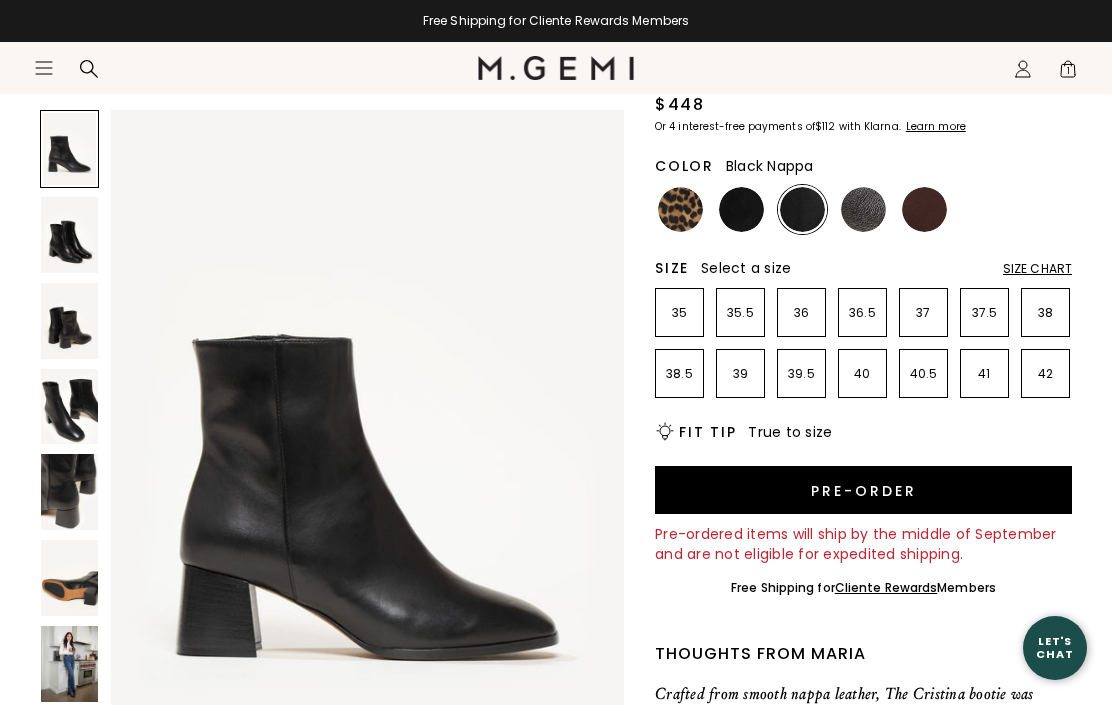 click at bounding box center [69, 235] 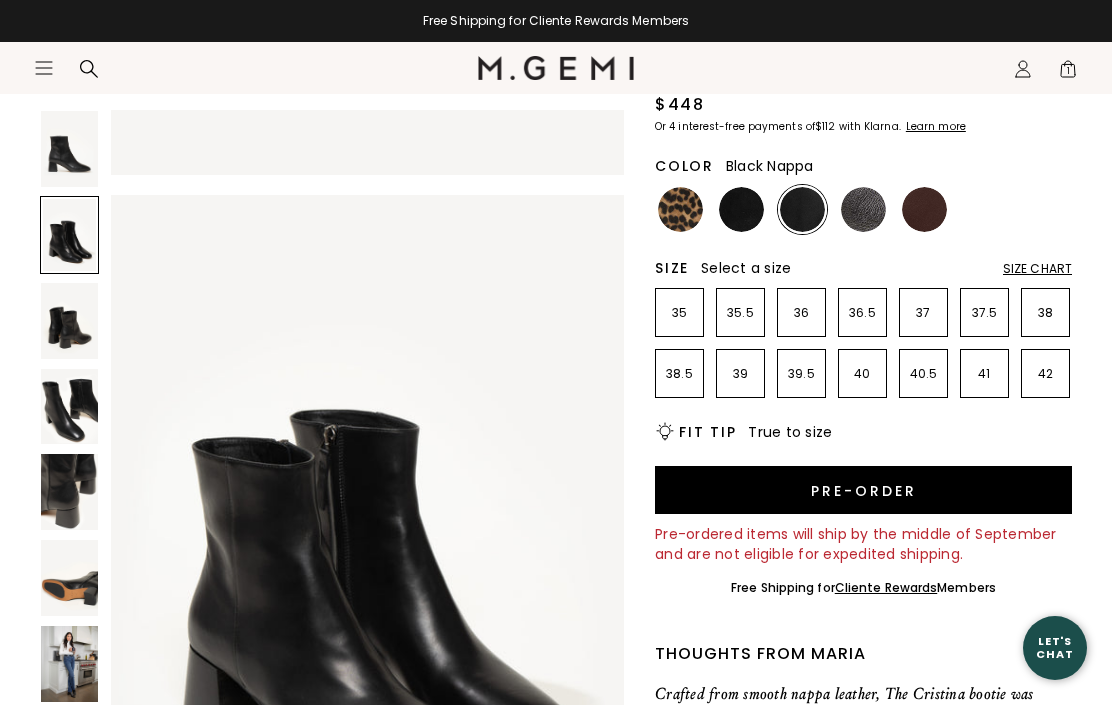 scroll, scrollTop: 704, scrollLeft: 0, axis: vertical 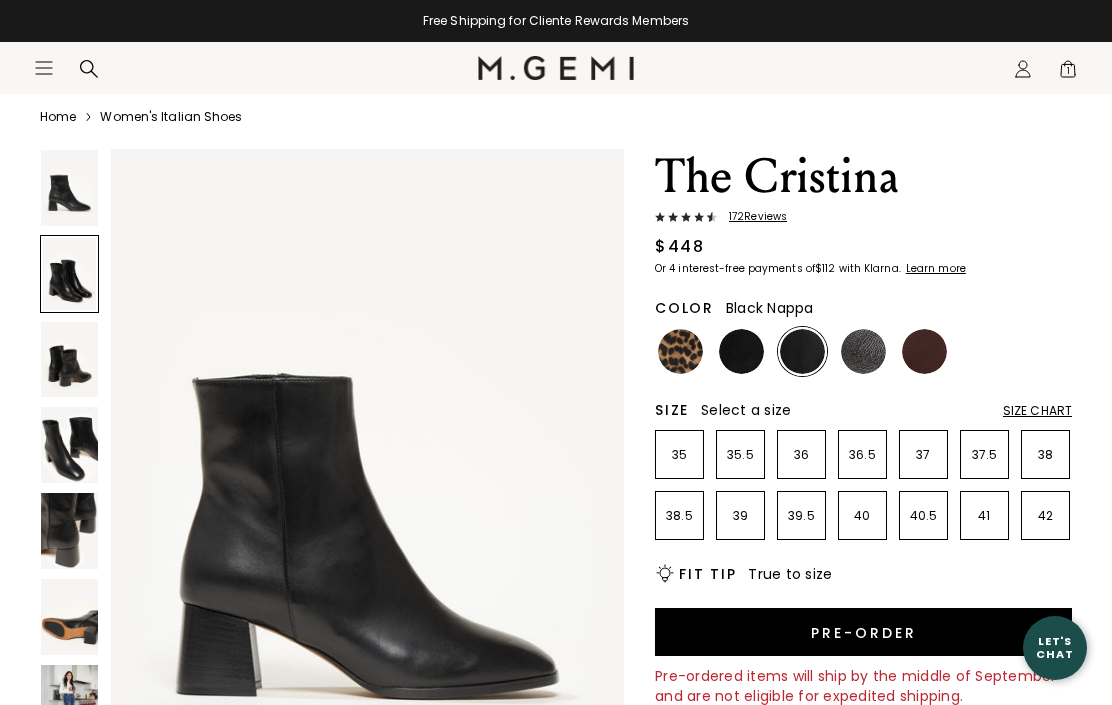 click at bounding box center (69, 274) 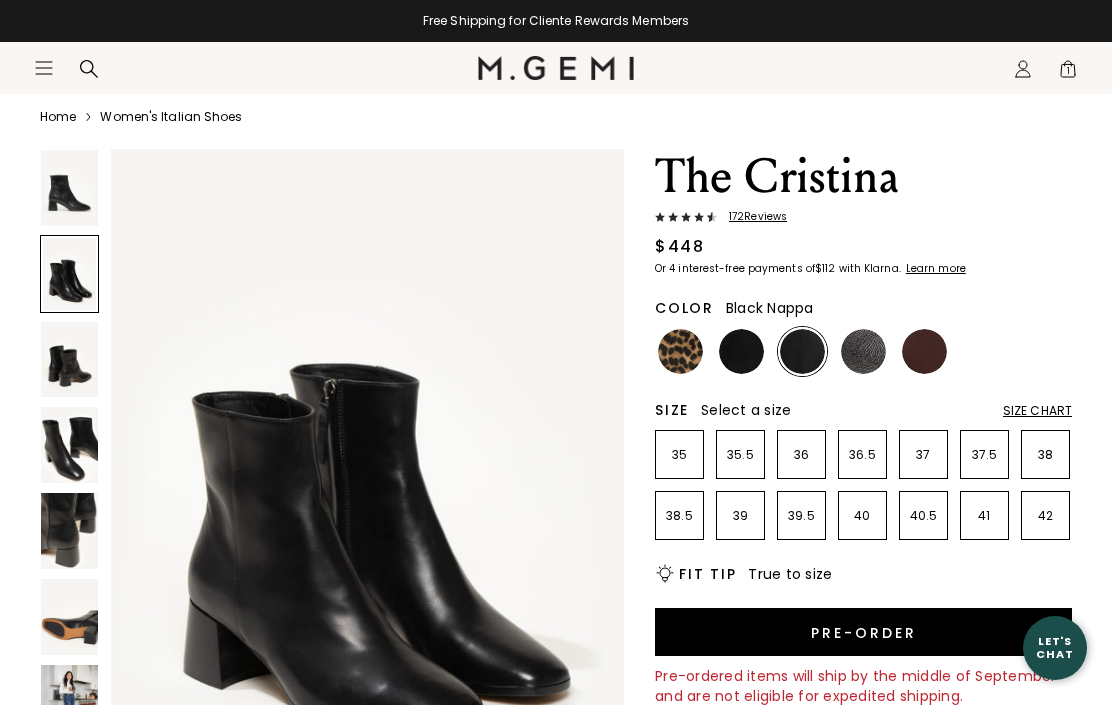 click at bounding box center (69, 360) 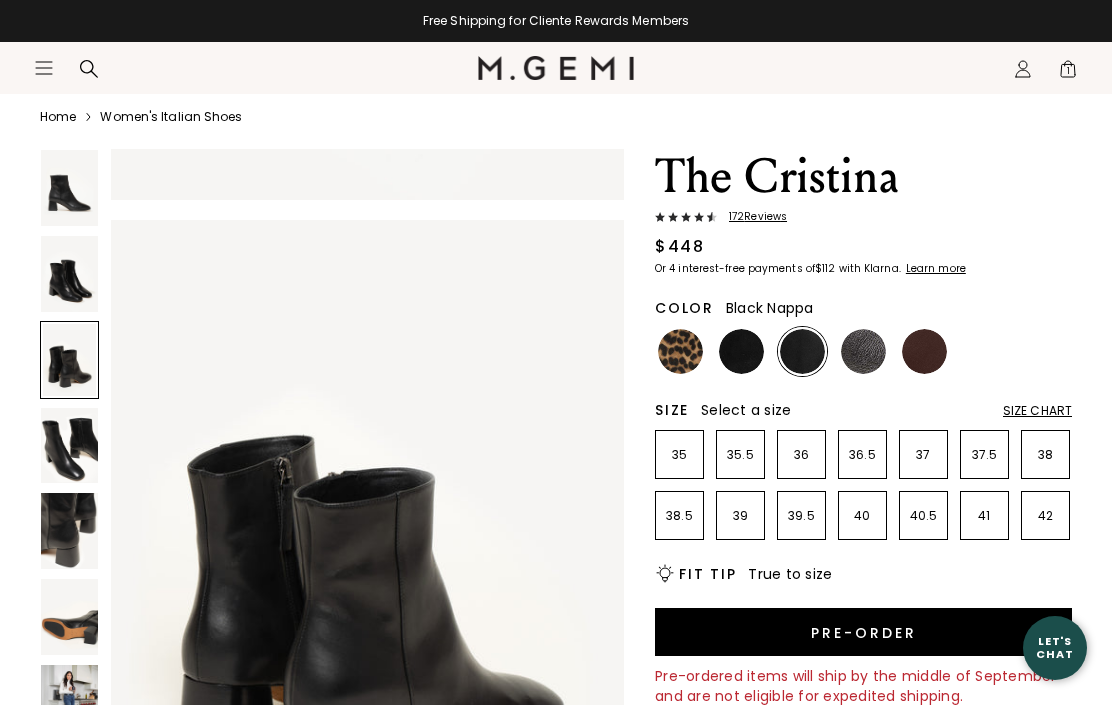 scroll, scrollTop: 1408, scrollLeft: 0, axis: vertical 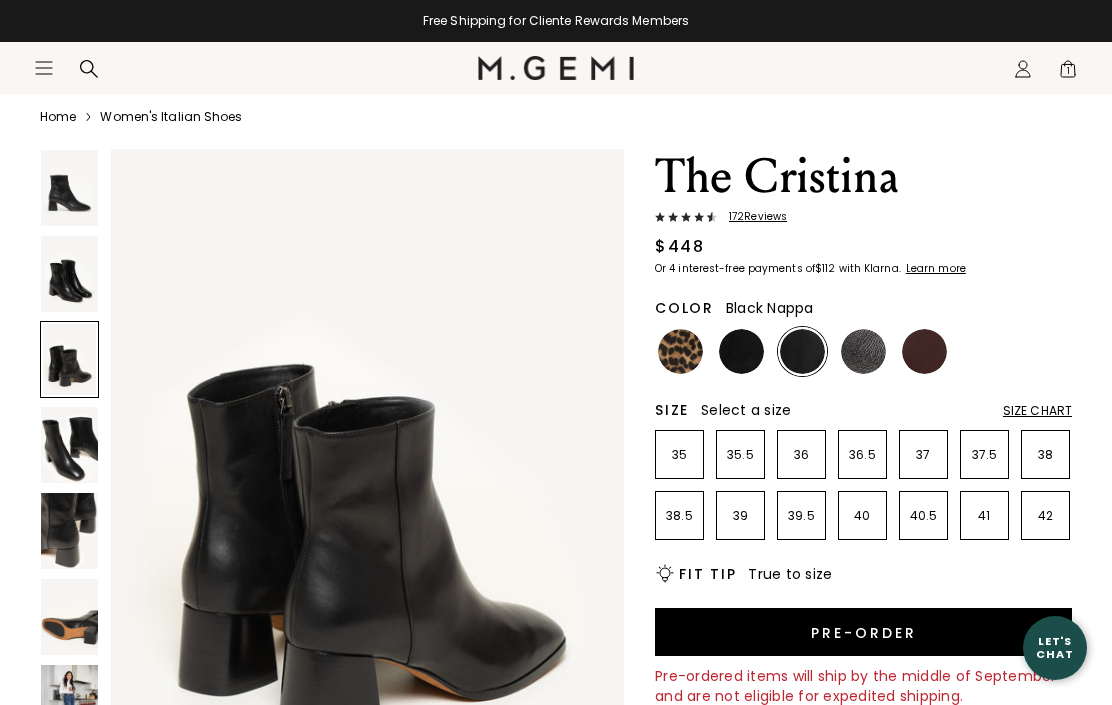 click at bounding box center (924, 351) 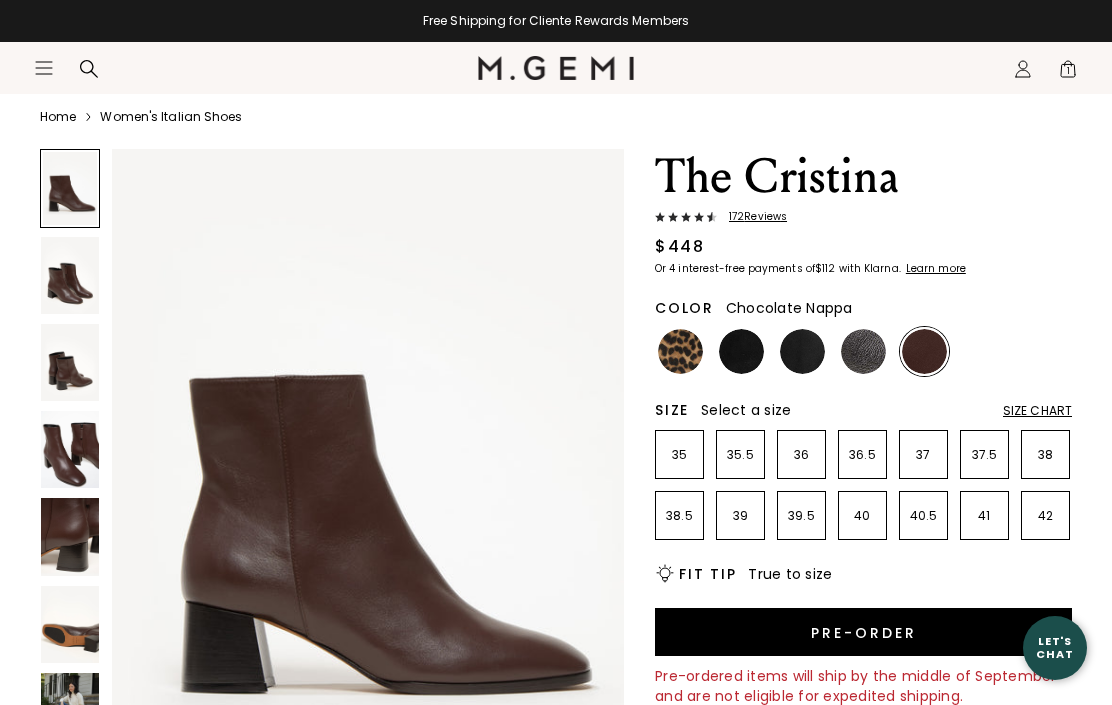 scroll, scrollTop: 0, scrollLeft: 0, axis: both 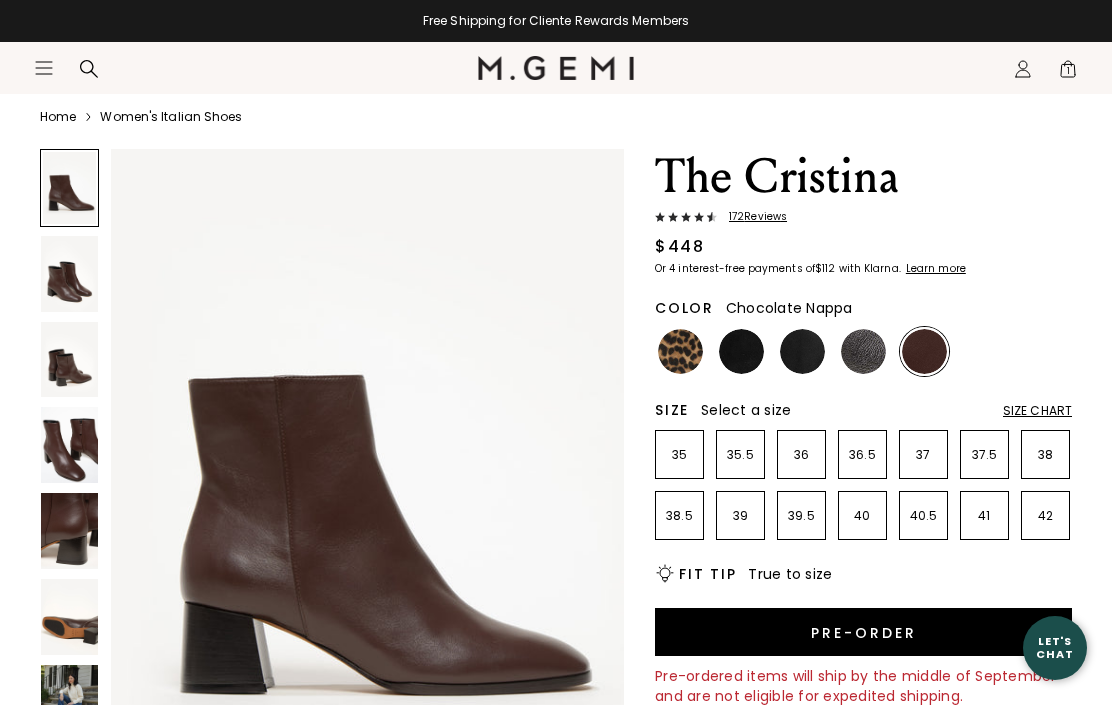 click at bounding box center (69, 274) 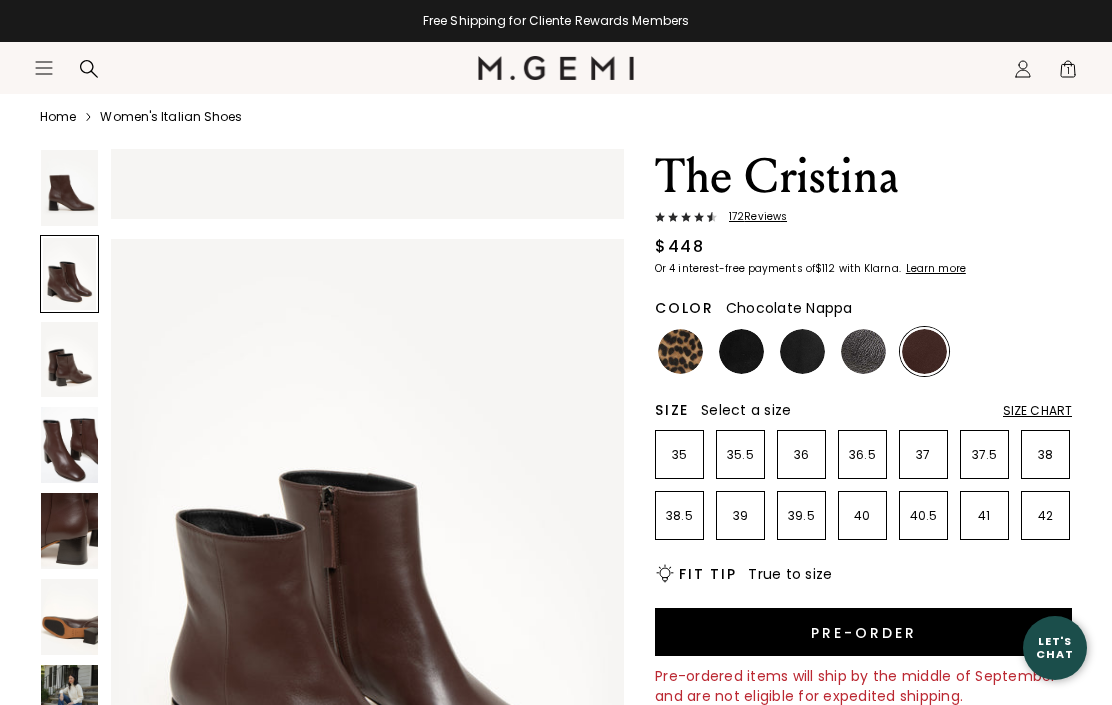 scroll, scrollTop: 704, scrollLeft: 0, axis: vertical 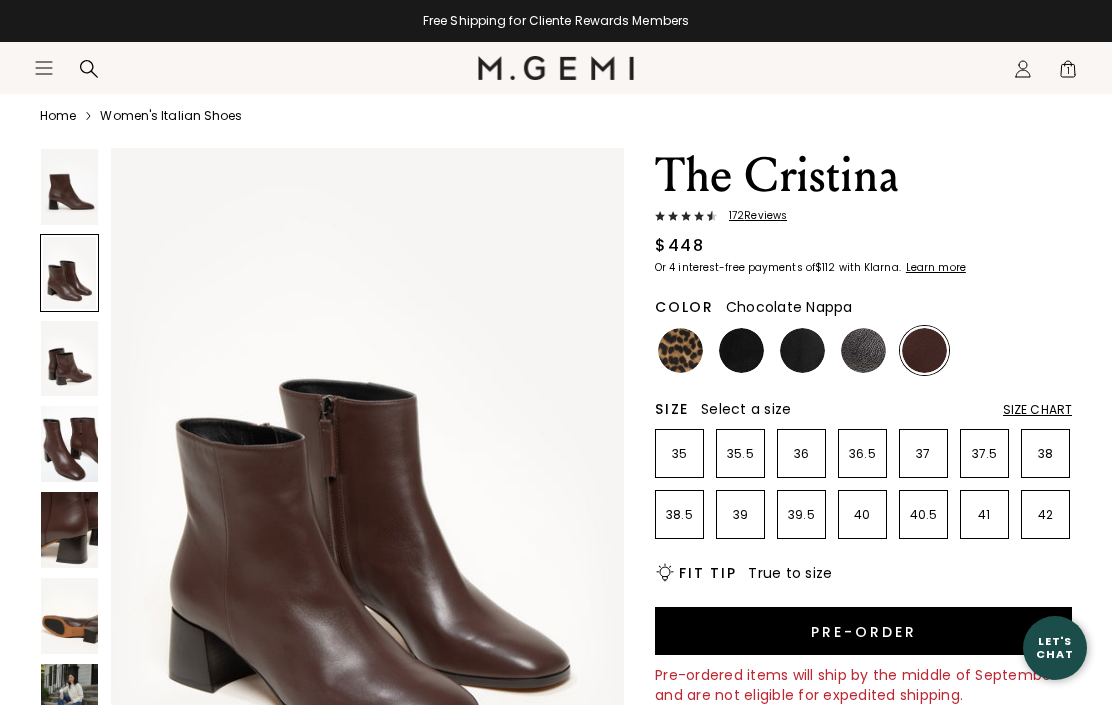click at bounding box center (69, 359) 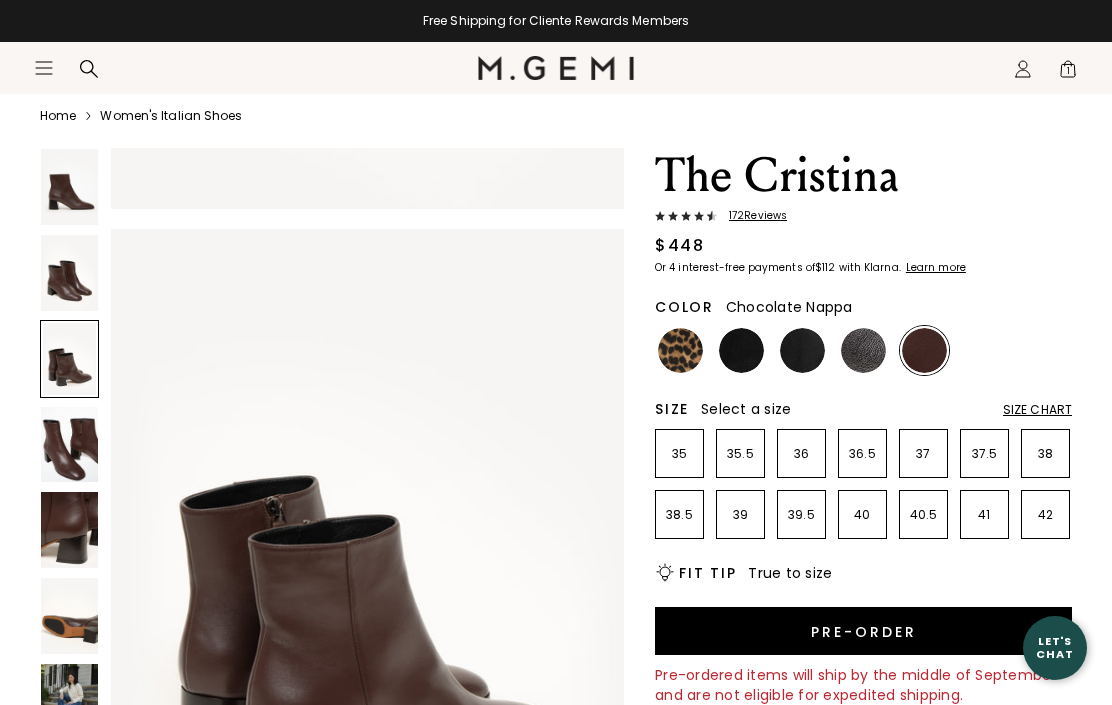 scroll, scrollTop: 1408, scrollLeft: 0, axis: vertical 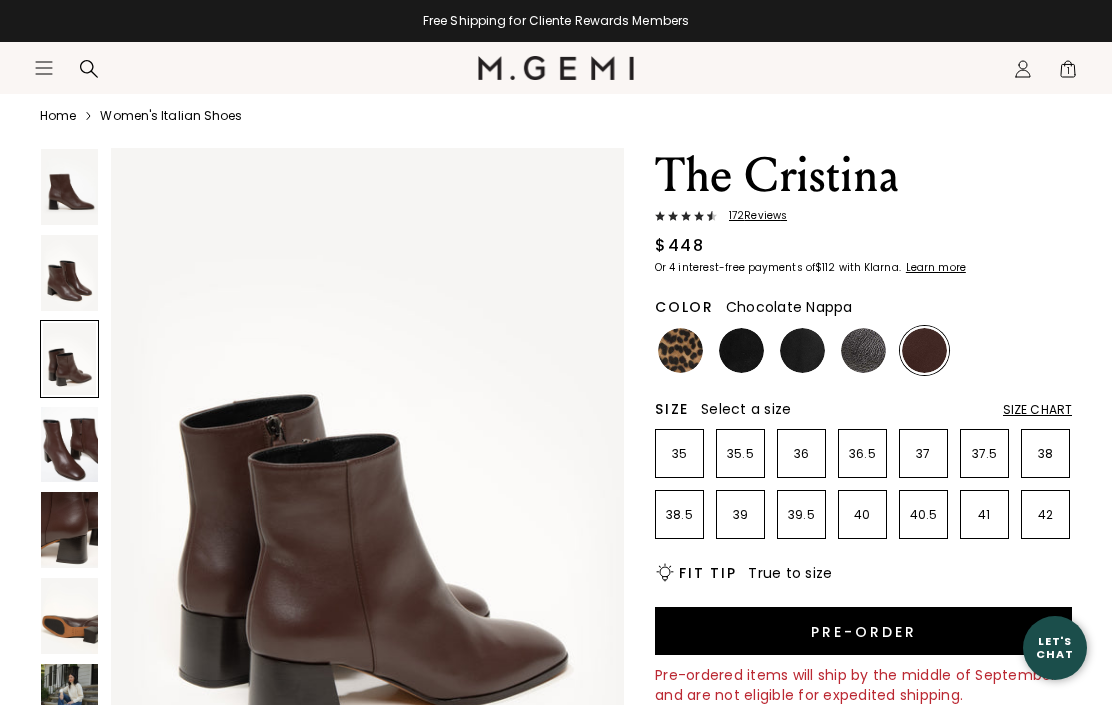 click at bounding box center (69, 445) 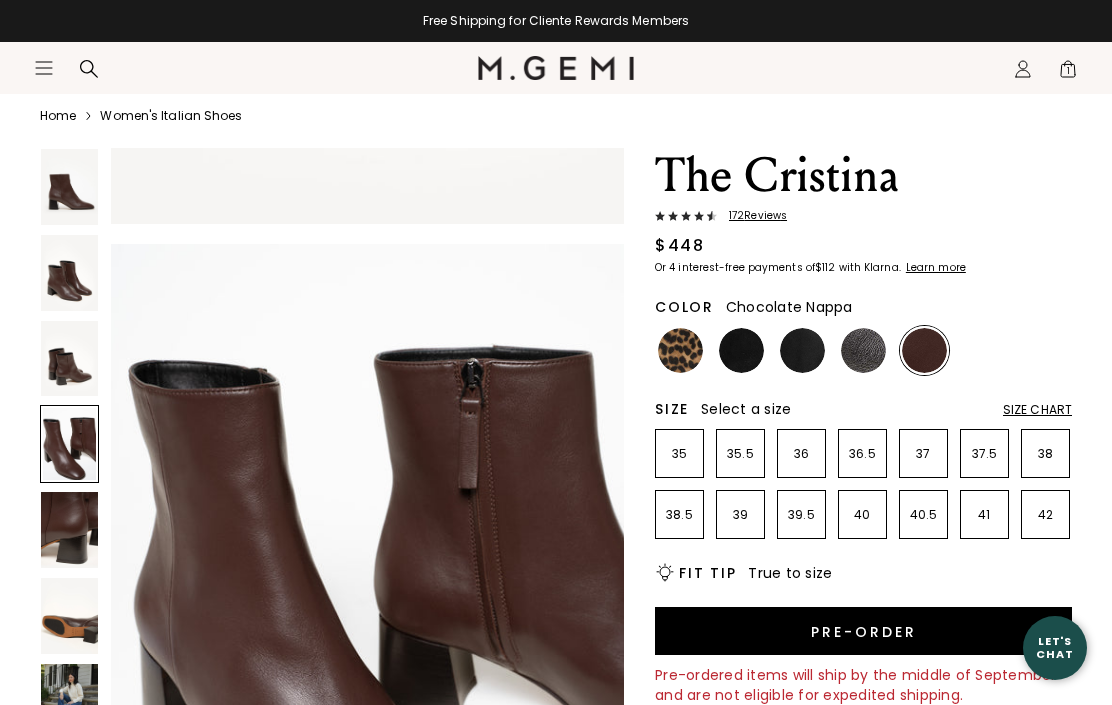 scroll, scrollTop: 2112, scrollLeft: 0, axis: vertical 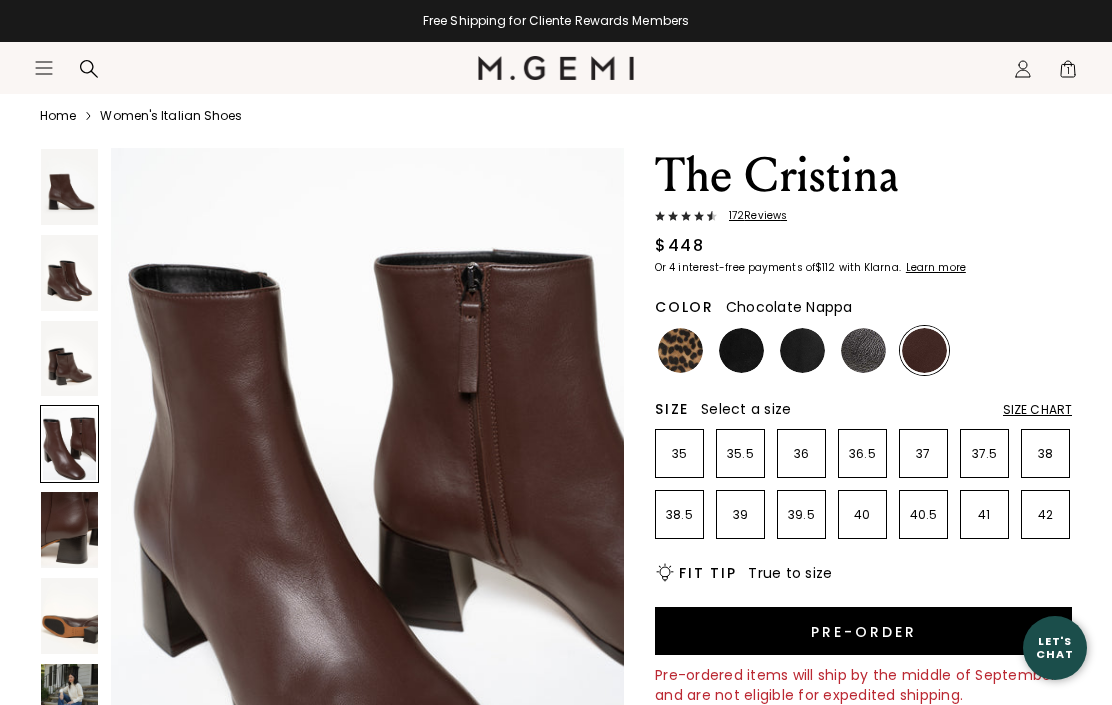 click at bounding box center [69, 530] 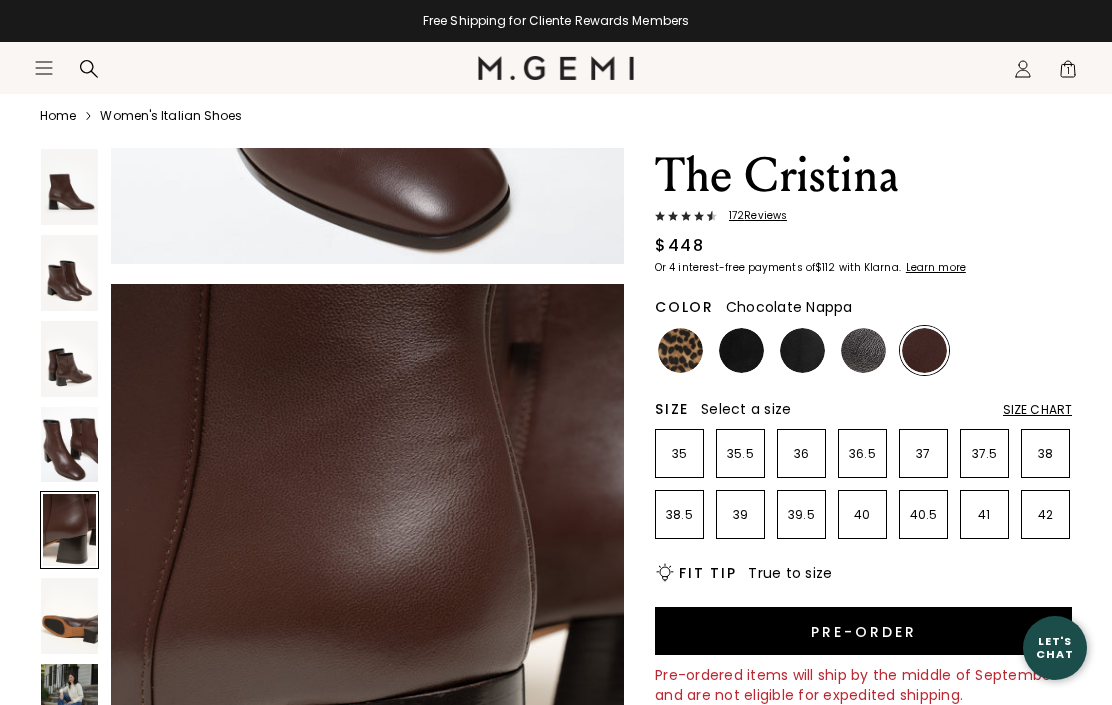 scroll, scrollTop: 2817, scrollLeft: 0, axis: vertical 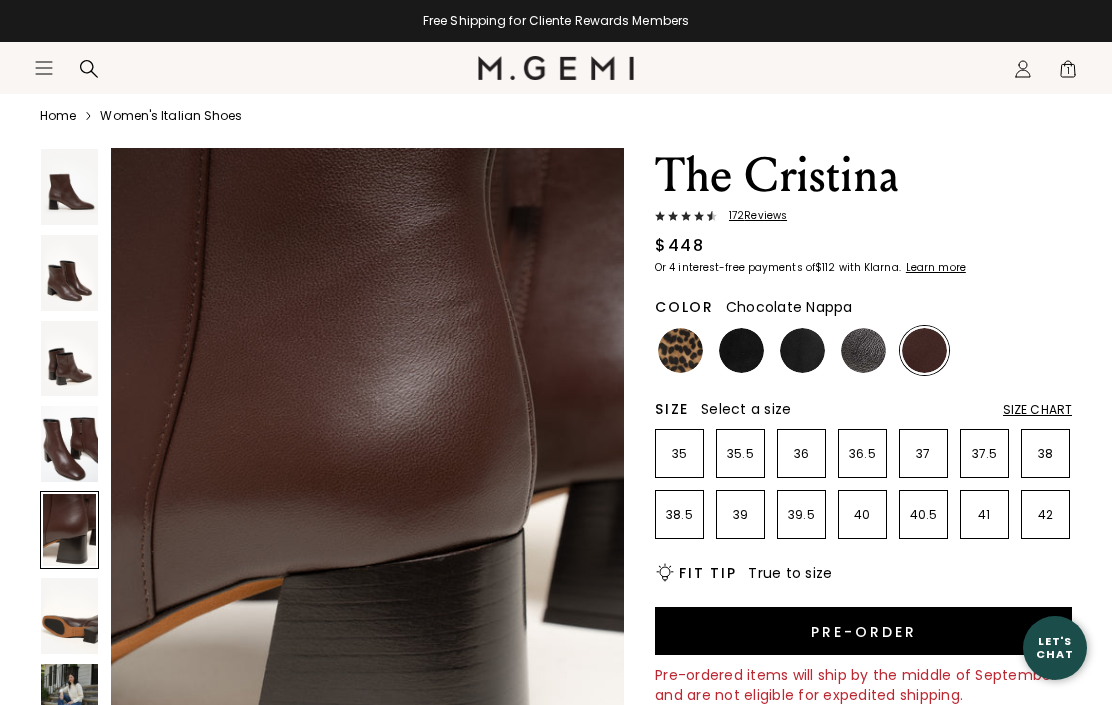 click at bounding box center (367, 490) 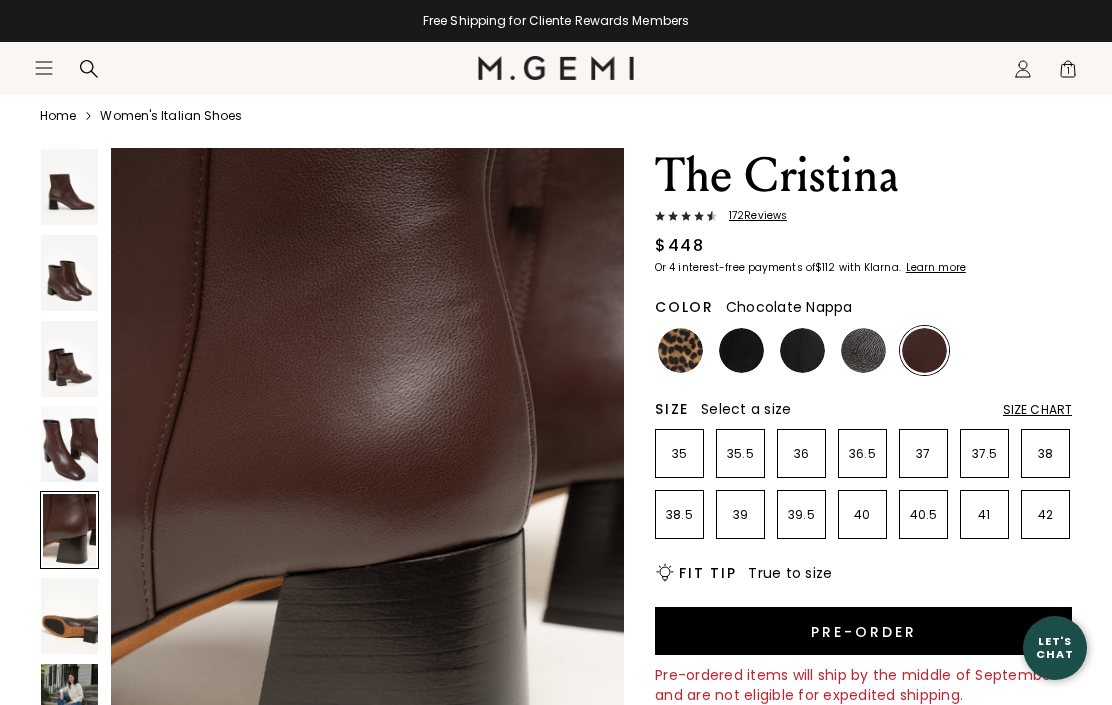 click at bounding box center [69, 445] 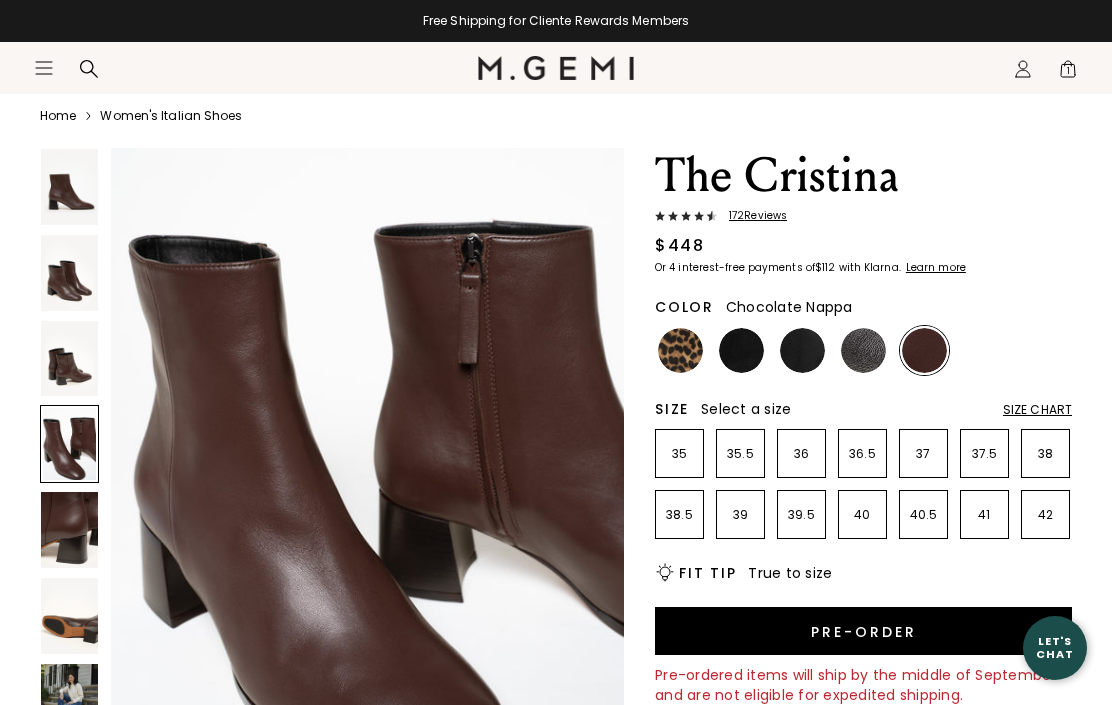 click at bounding box center [69, 616] 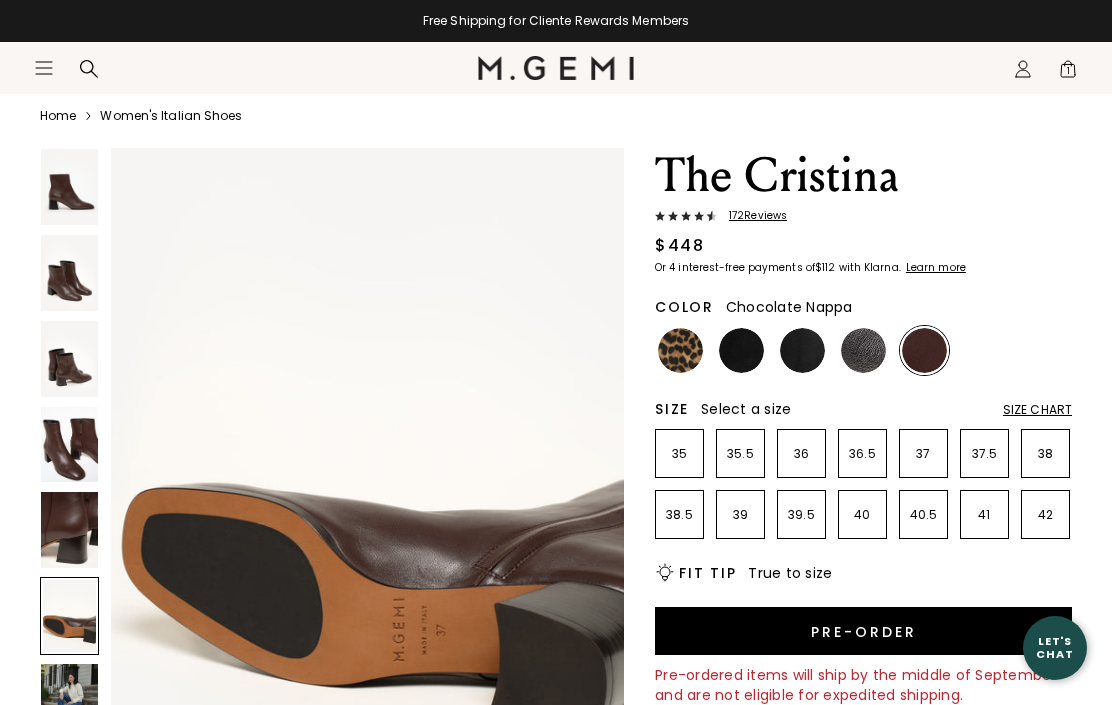 click at bounding box center [69, 445] 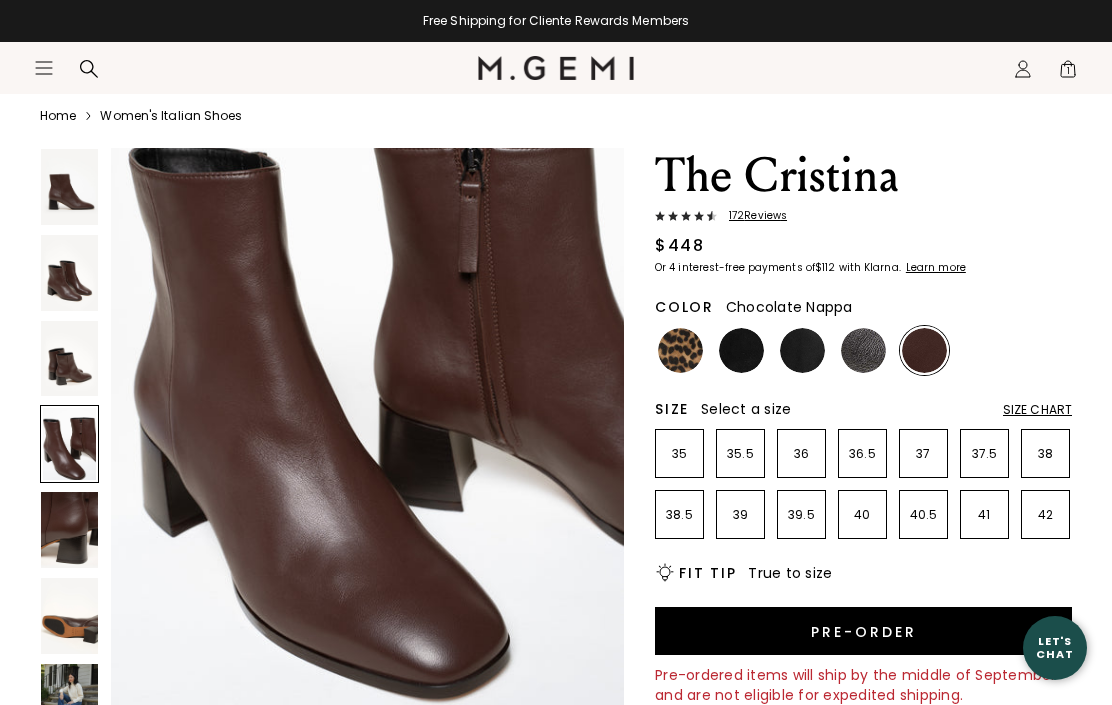 scroll, scrollTop: 2112, scrollLeft: 0, axis: vertical 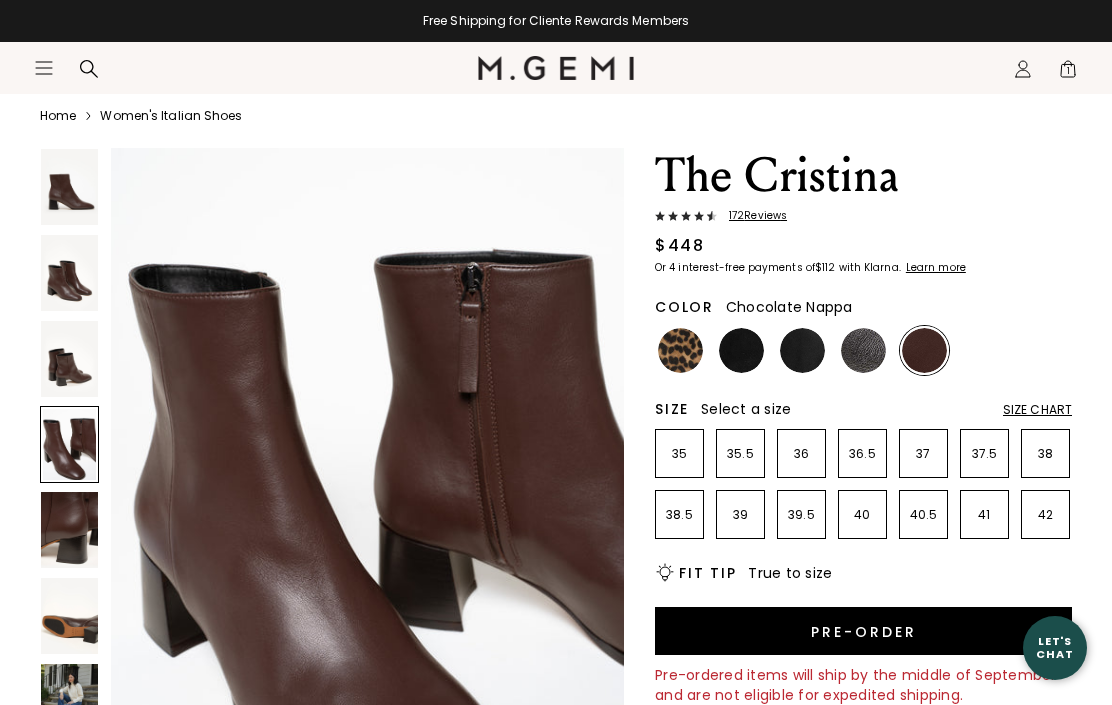 click at bounding box center (69, 702) 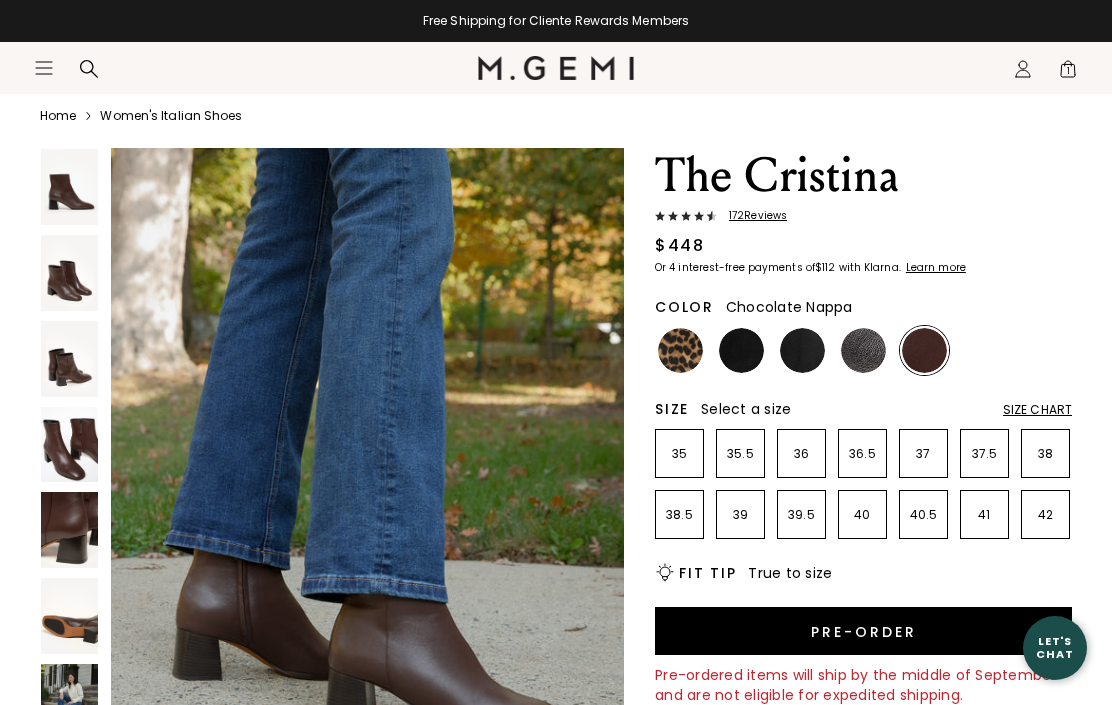 scroll, scrollTop: 4949, scrollLeft: 0, axis: vertical 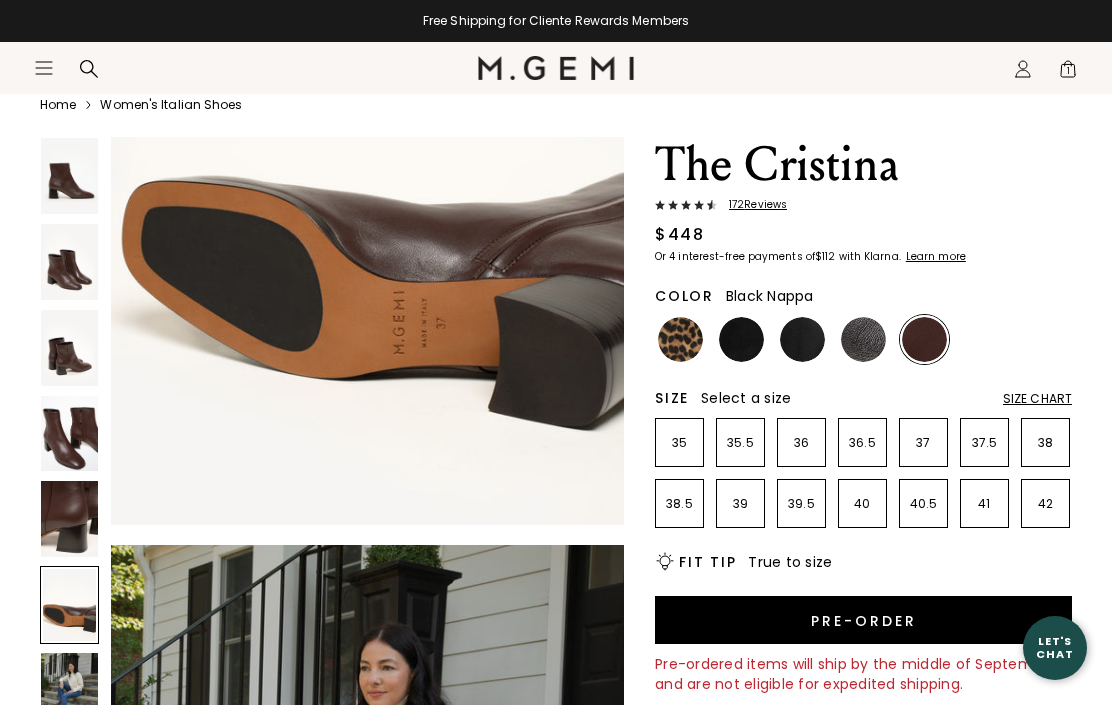 click at bounding box center [802, 339] 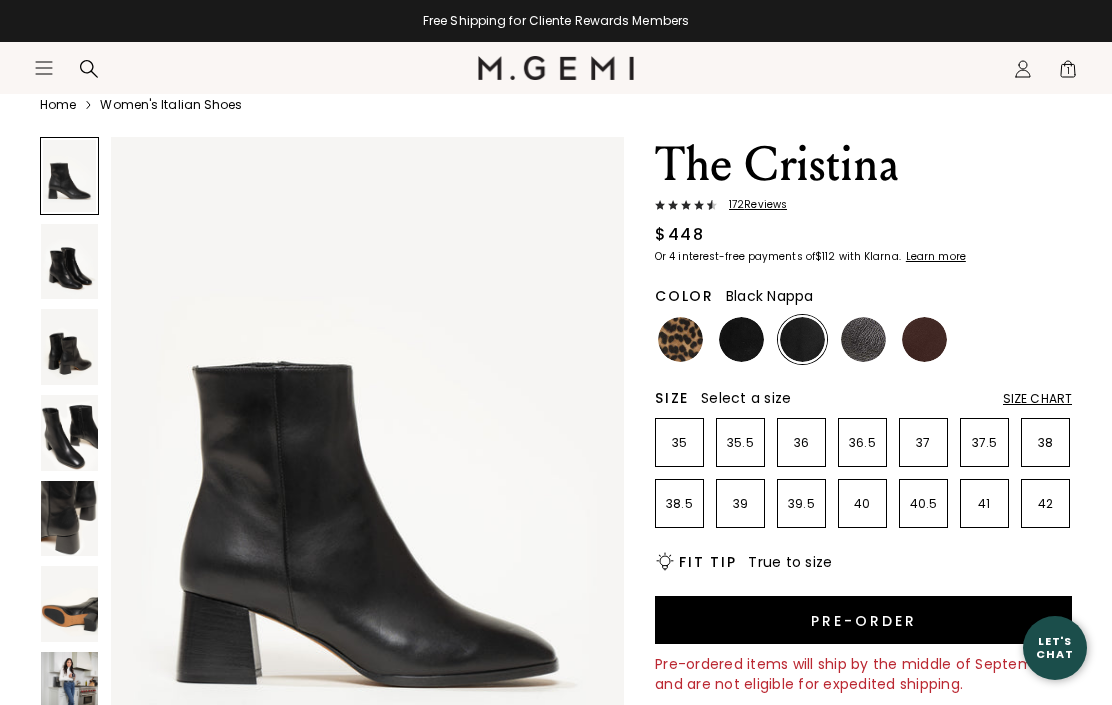 scroll, scrollTop: 0, scrollLeft: 0, axis: both 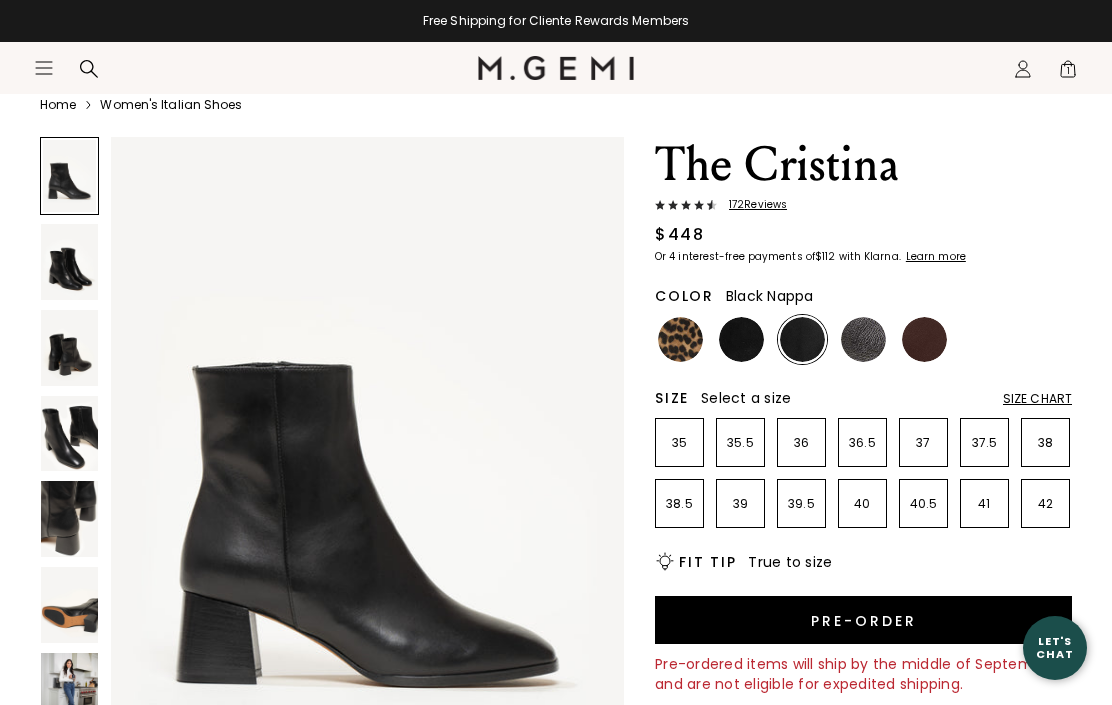 click at bounding box center (69, 262) 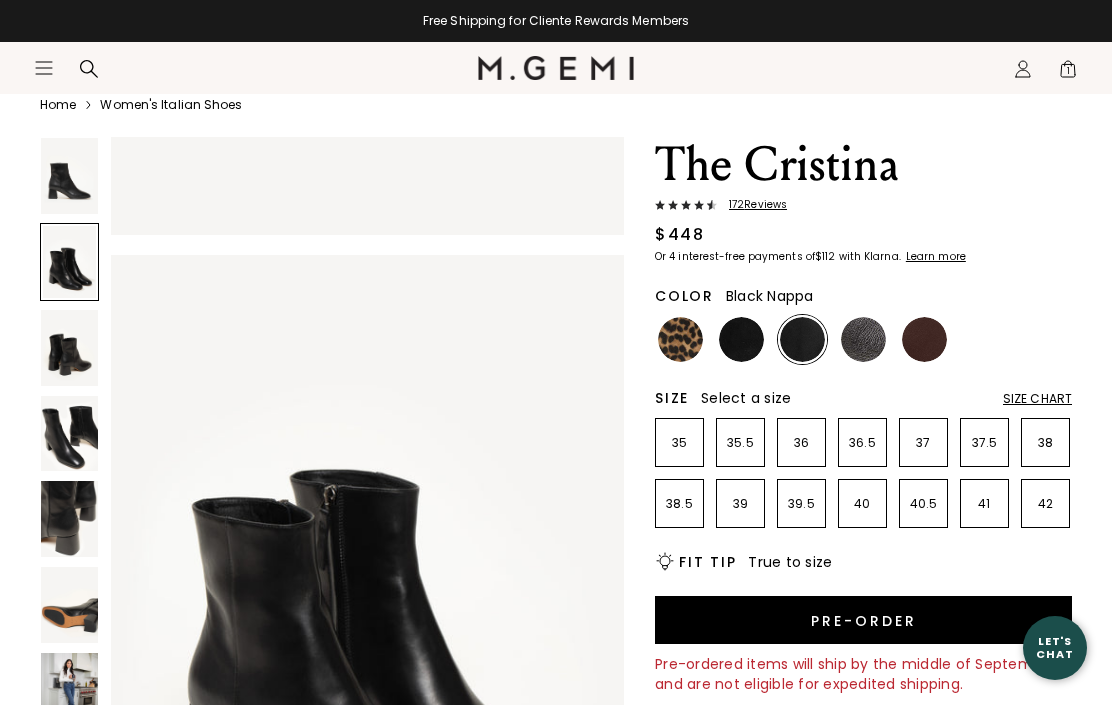 scroll, scrollTop: 704, scrollLeft: 0, axis: vertical 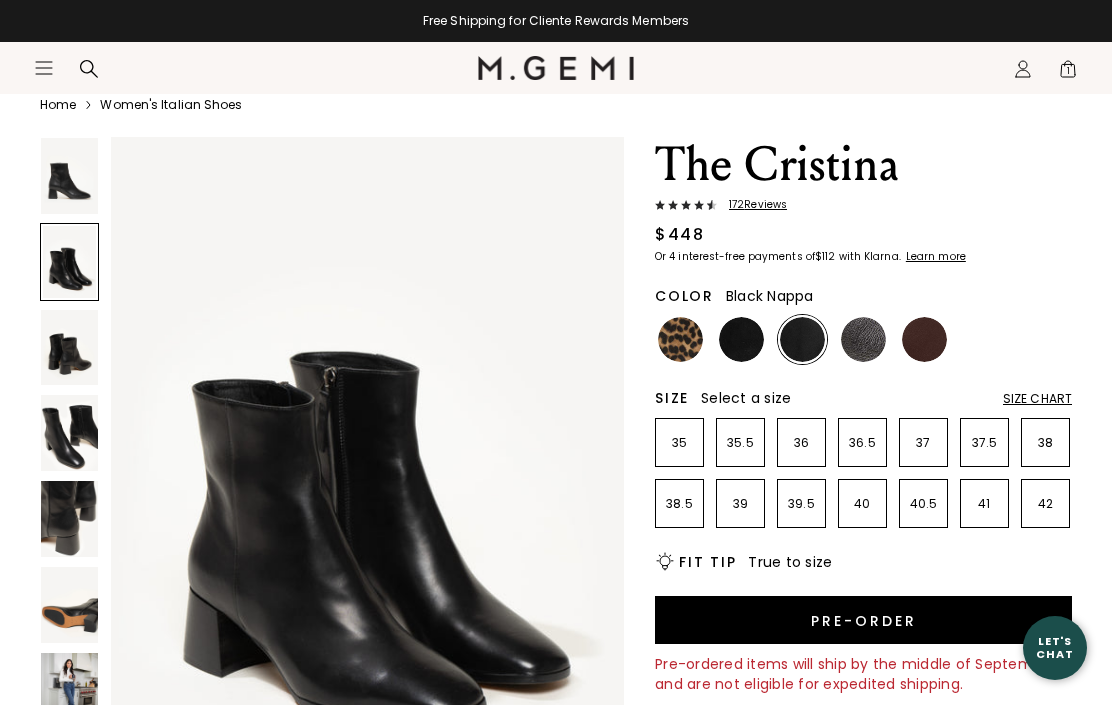 click at bounding box center (69, 348) 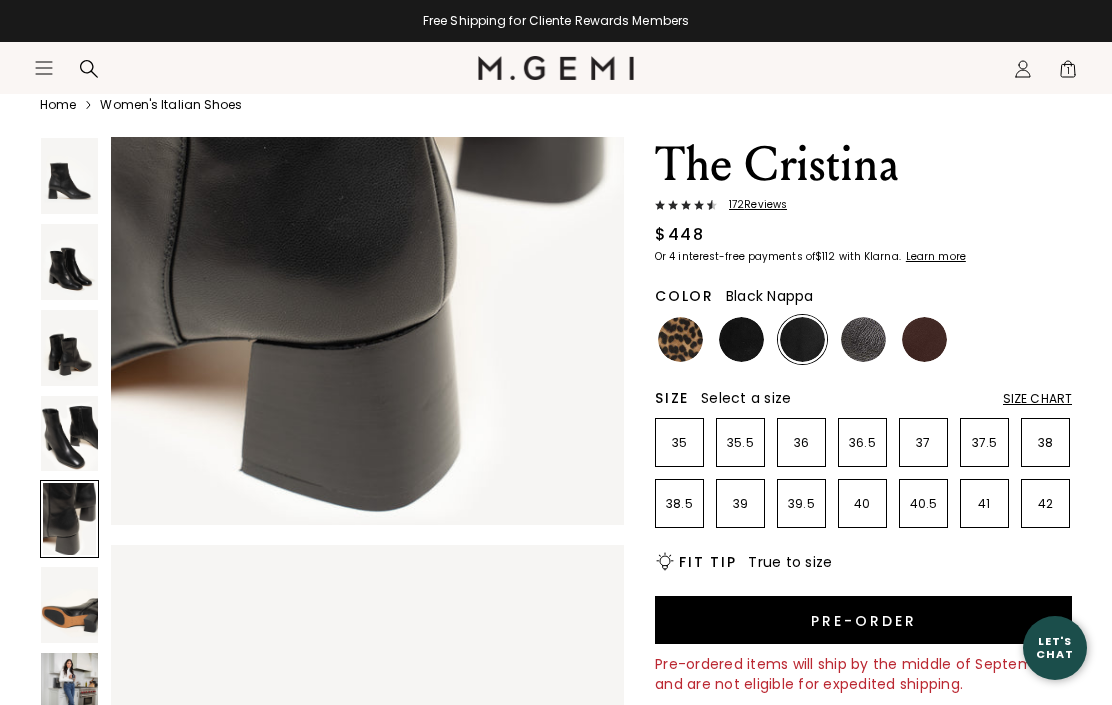 scroll, scrollTop: 3114, scrollLeft: 0, axis: vertical 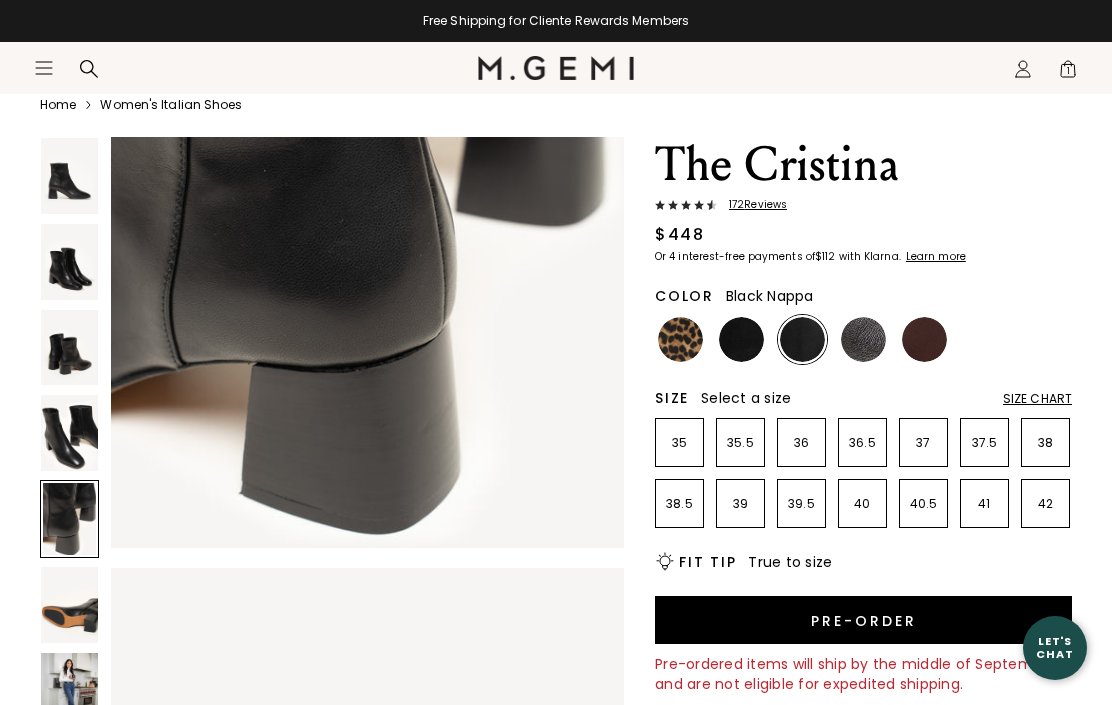 click at bounding box center (69, 262) 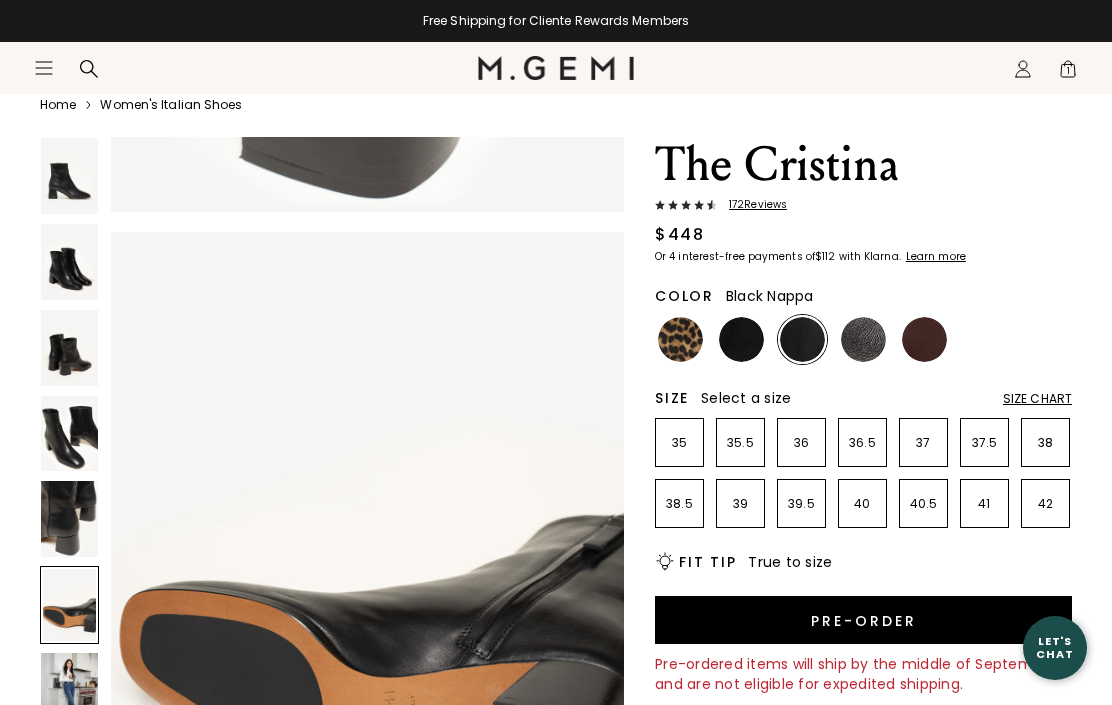 scroll, scrollTop: 3432, scrollLeft: 0, axis: vertical 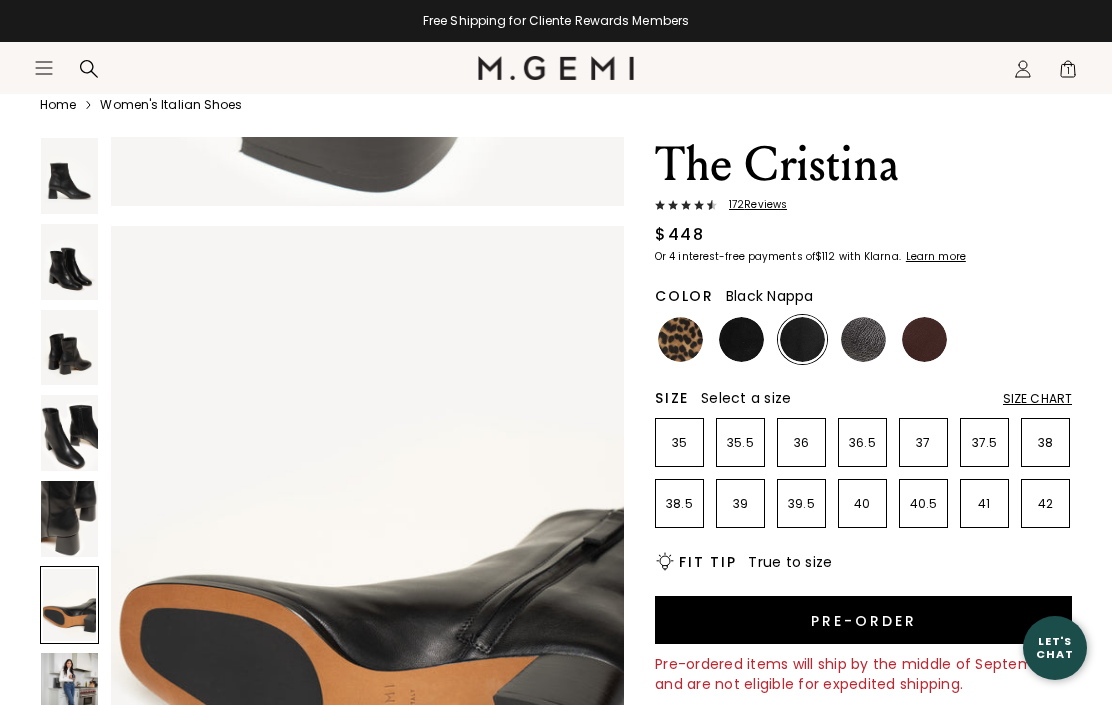 click at bounding box center (367, 568) 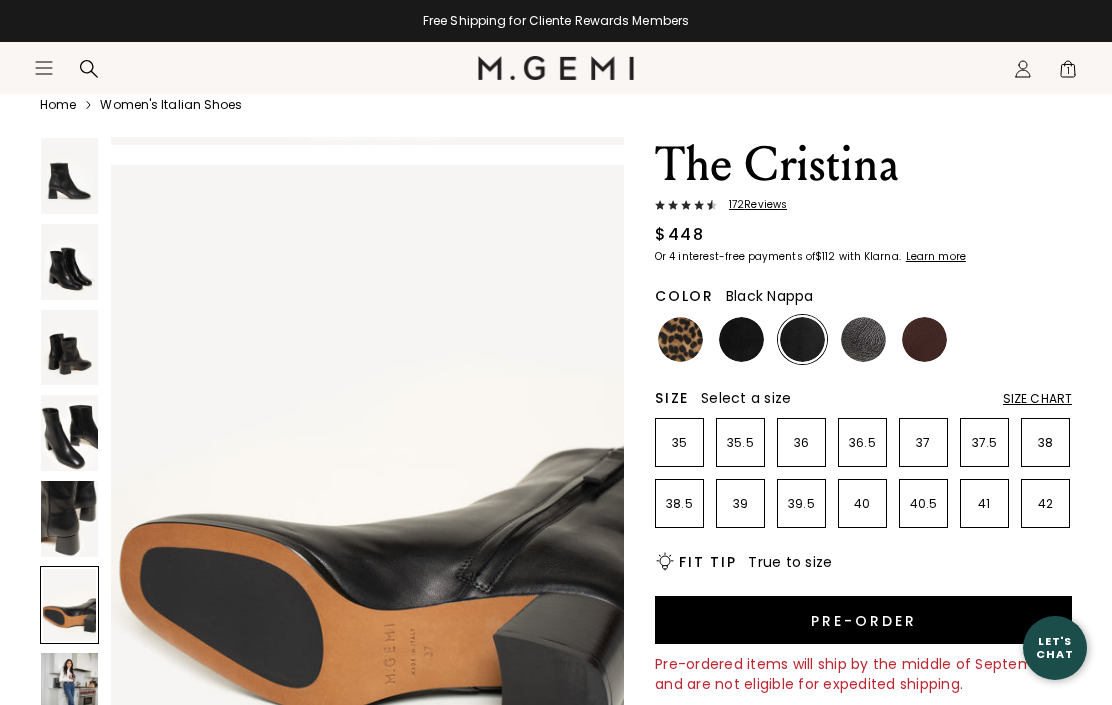 scroll, scrollTop: 3495, scrollLeft: 0, axis: vertical 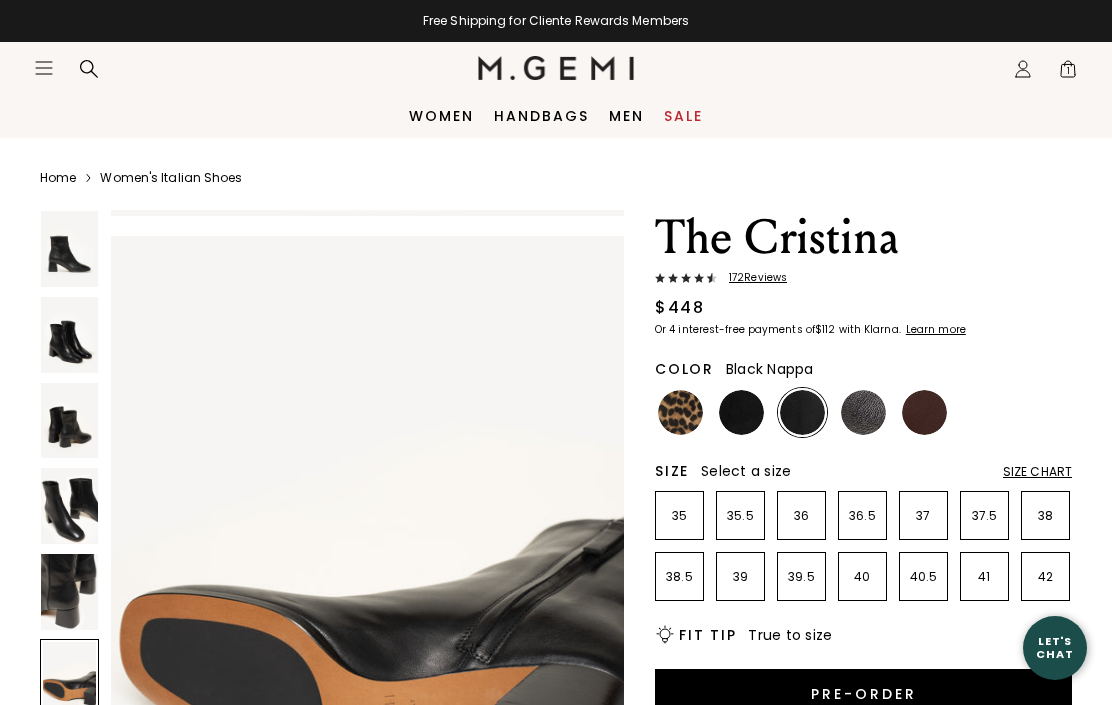 click at bounding box center (69, 249) 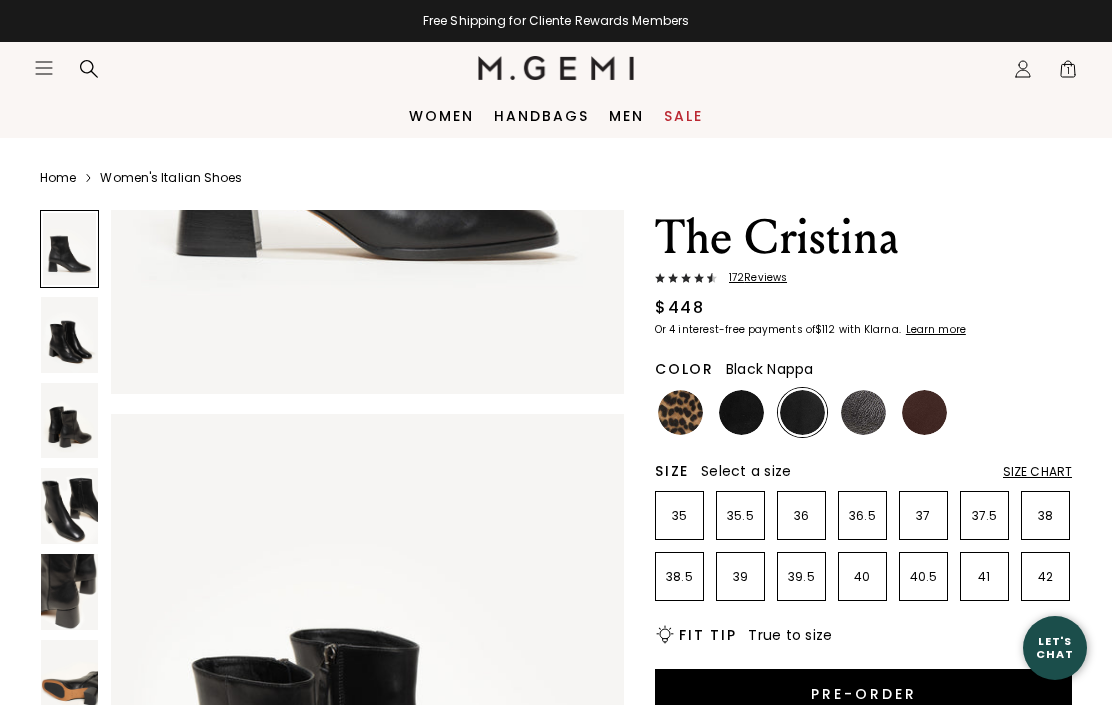 scroll, scrollTop: 0, scrollLeft: 0, axis: both 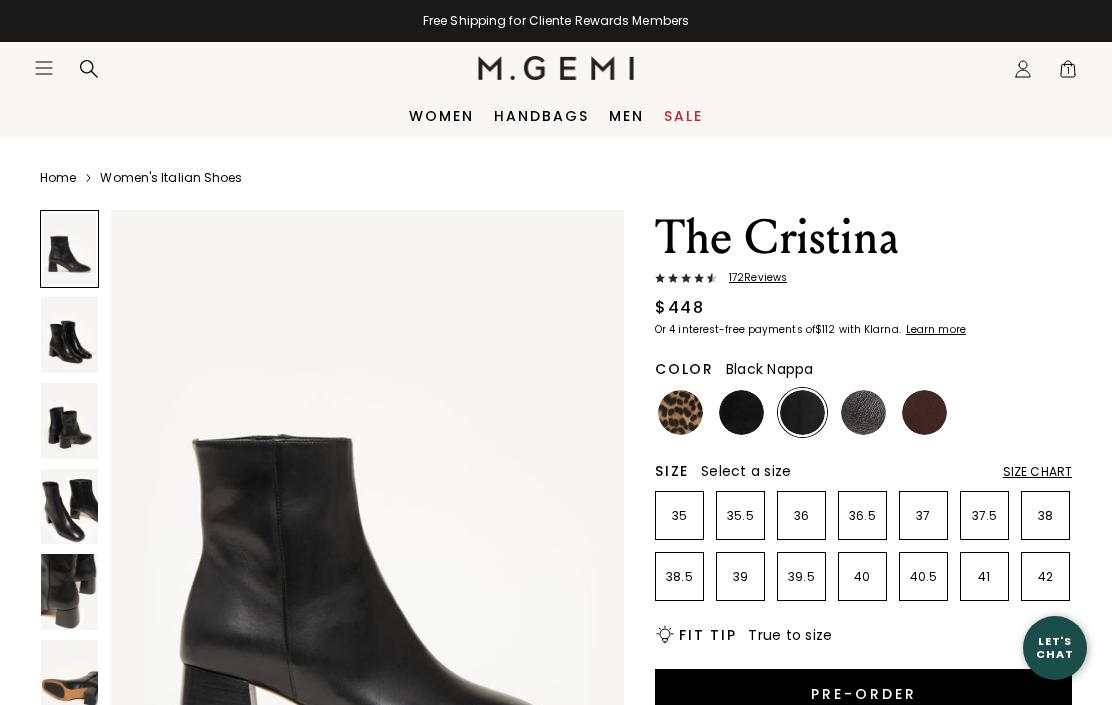click at bounding box center [69, 335] 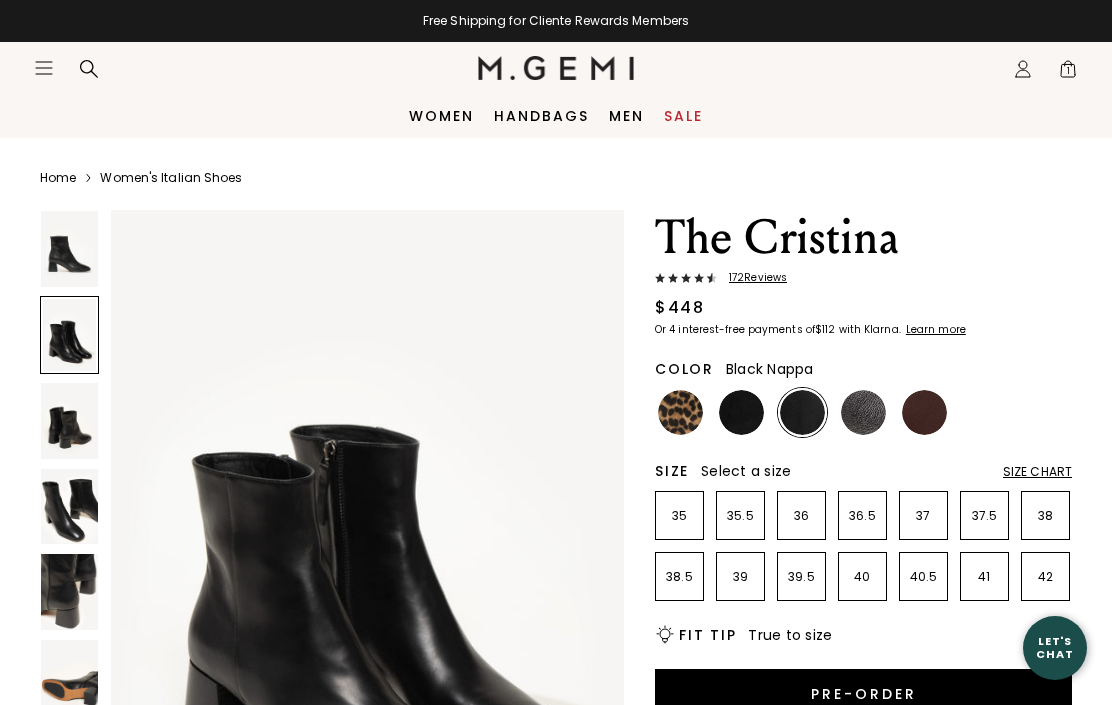 click at bounding box center [69, 421] 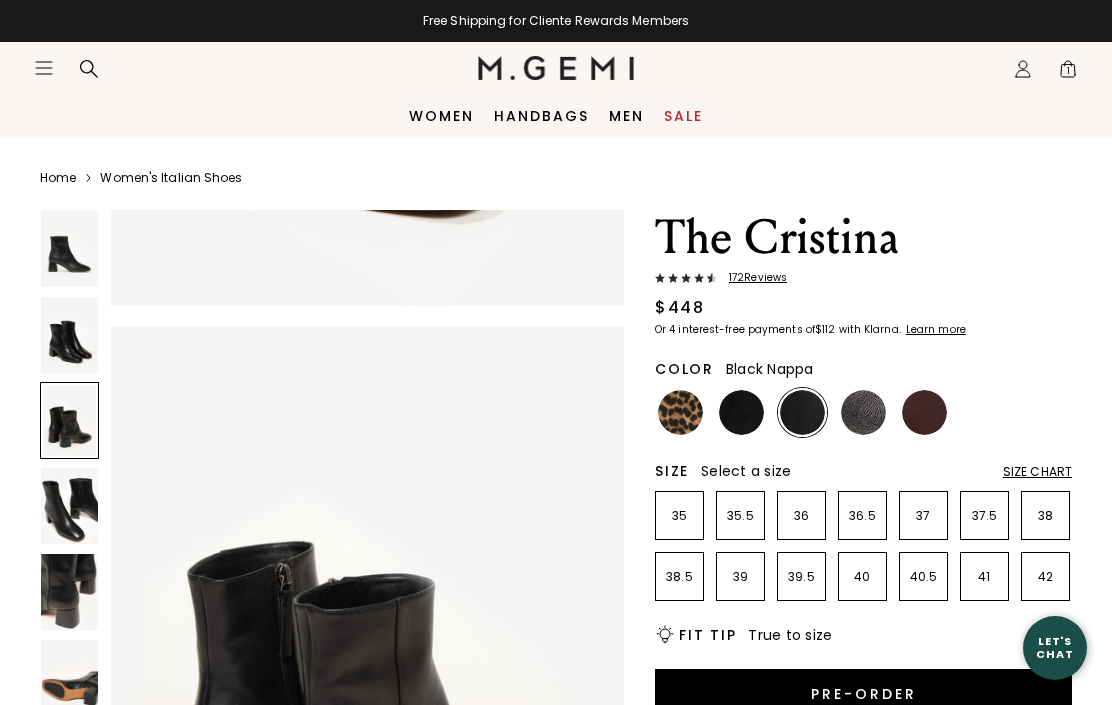 scroll, scrollTop: 1408, scrollLeft: 0, axis: vertical 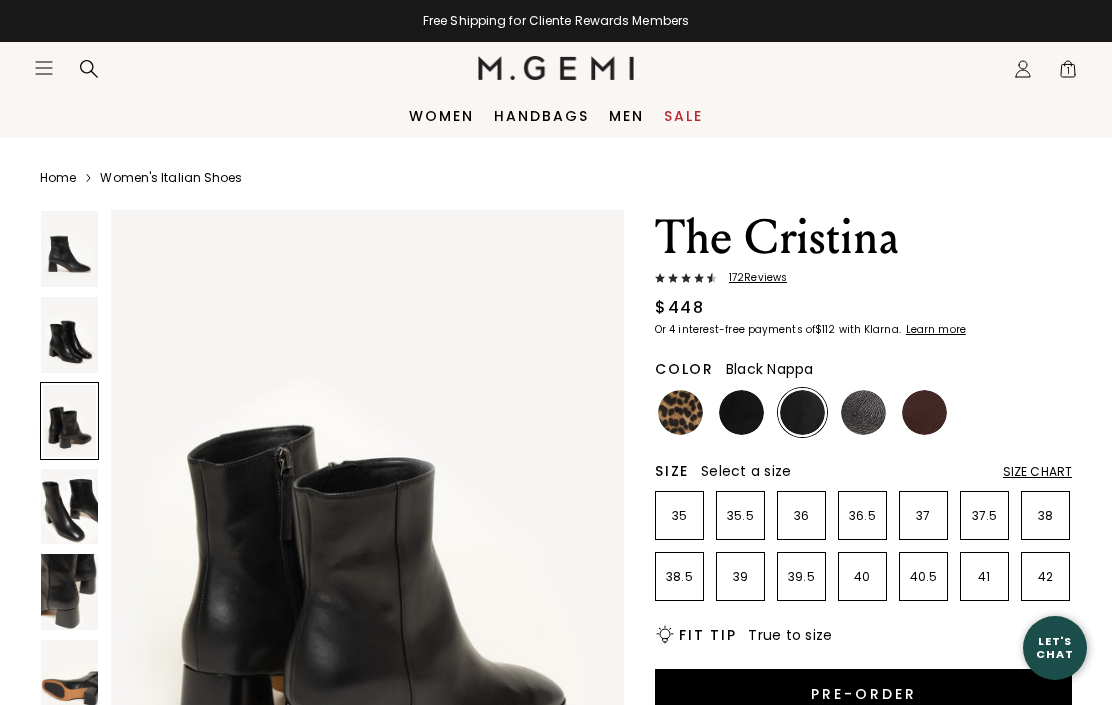 click at bounding box center (69, 507) 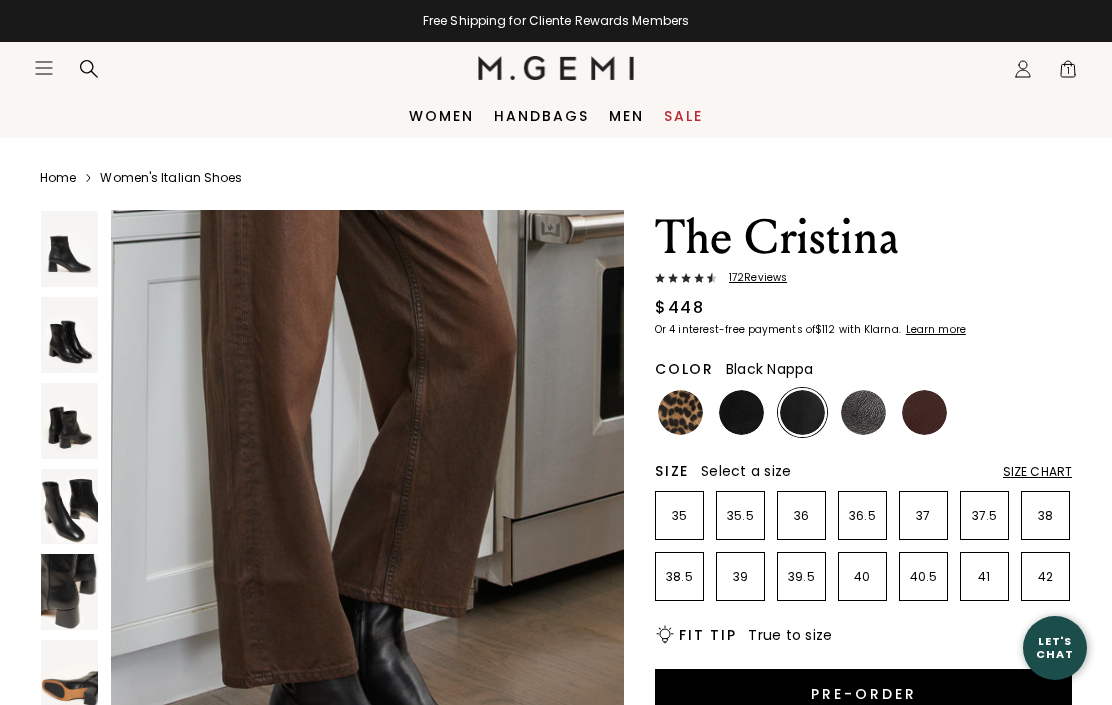 scroll, scrollTop: 4949, scrollLeft: 0, axis: vertical 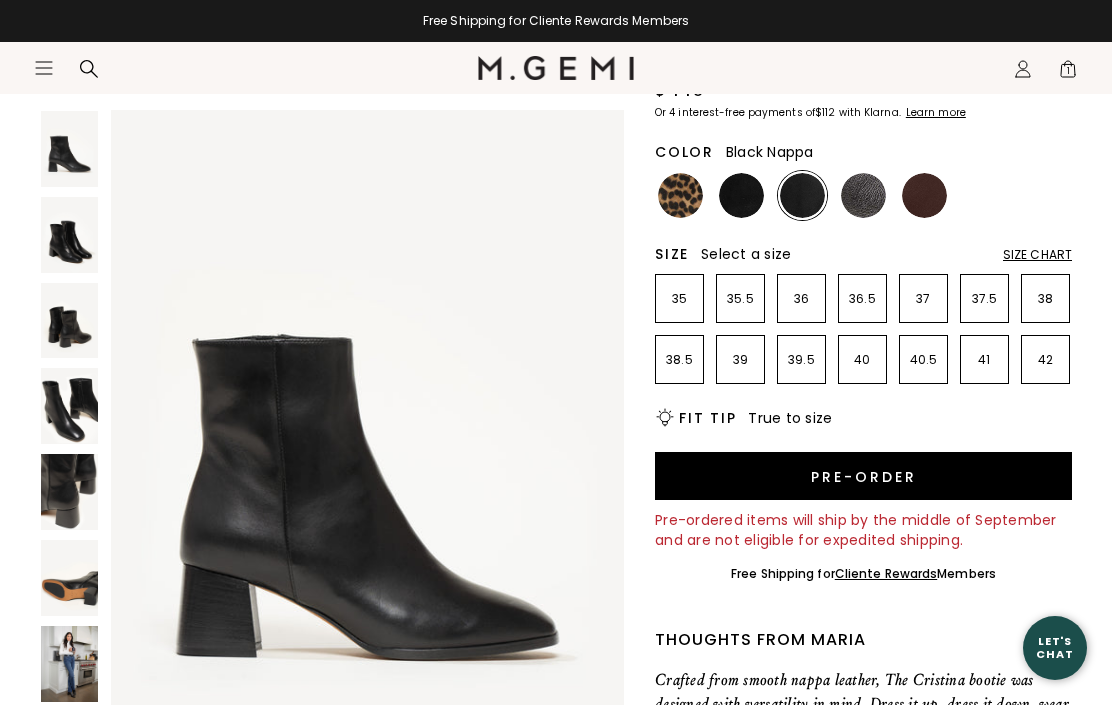click at bounding box center [69, 235] 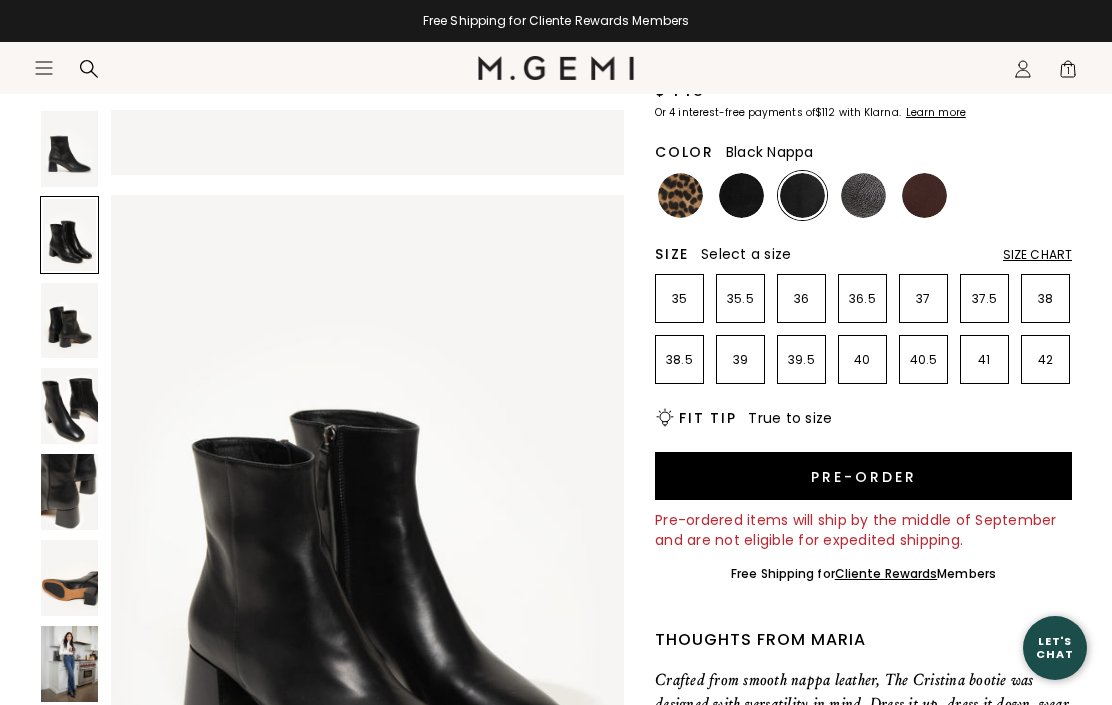 scroll, scrollTop: 704, scrollLeft: 0, axis: vertical 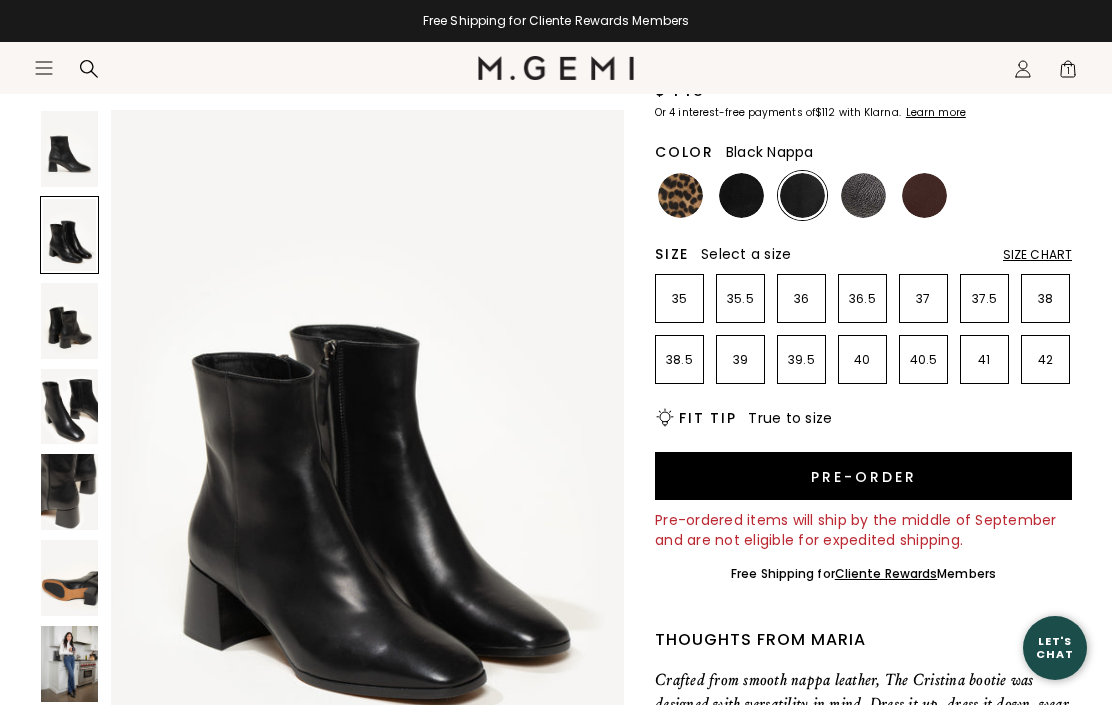 click at bounding box center [69, 321] 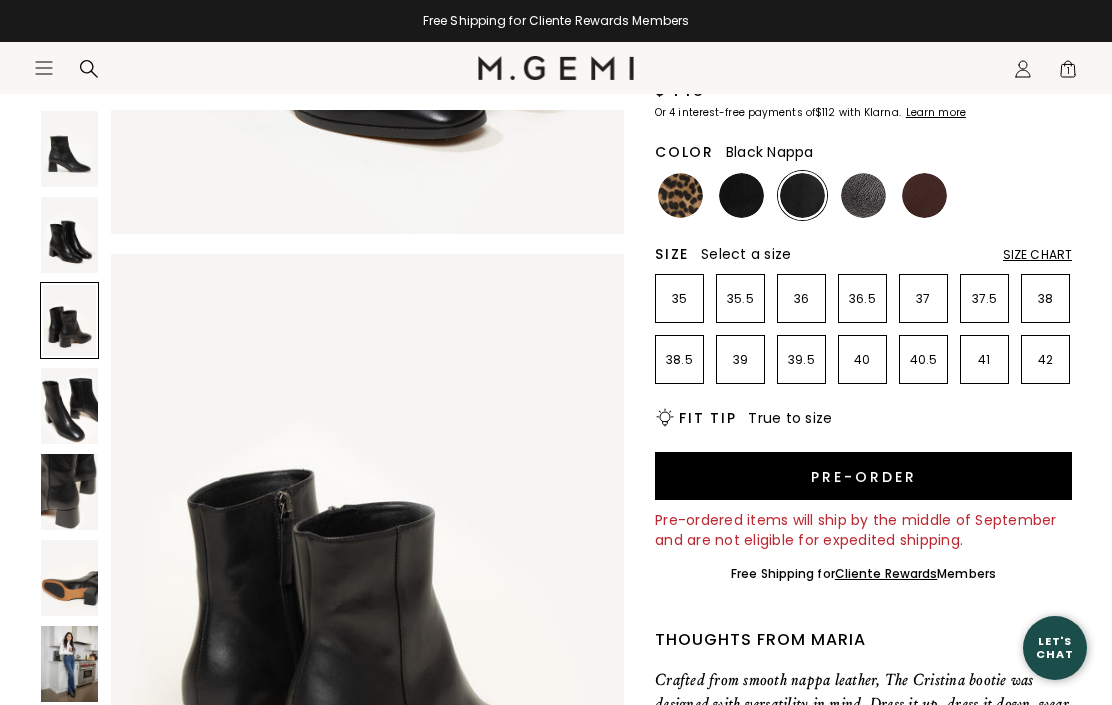 scroll, scrollTop: 1408, scrollLeft: 0, axis: vertical 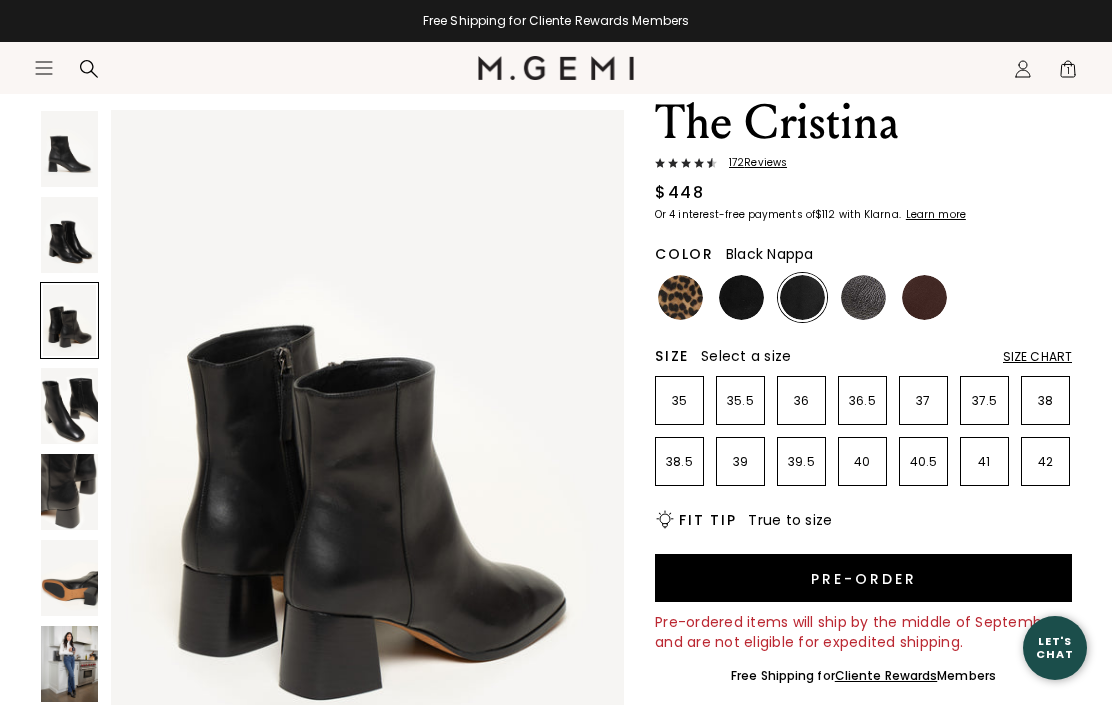 click at bounding box center [69, 406] 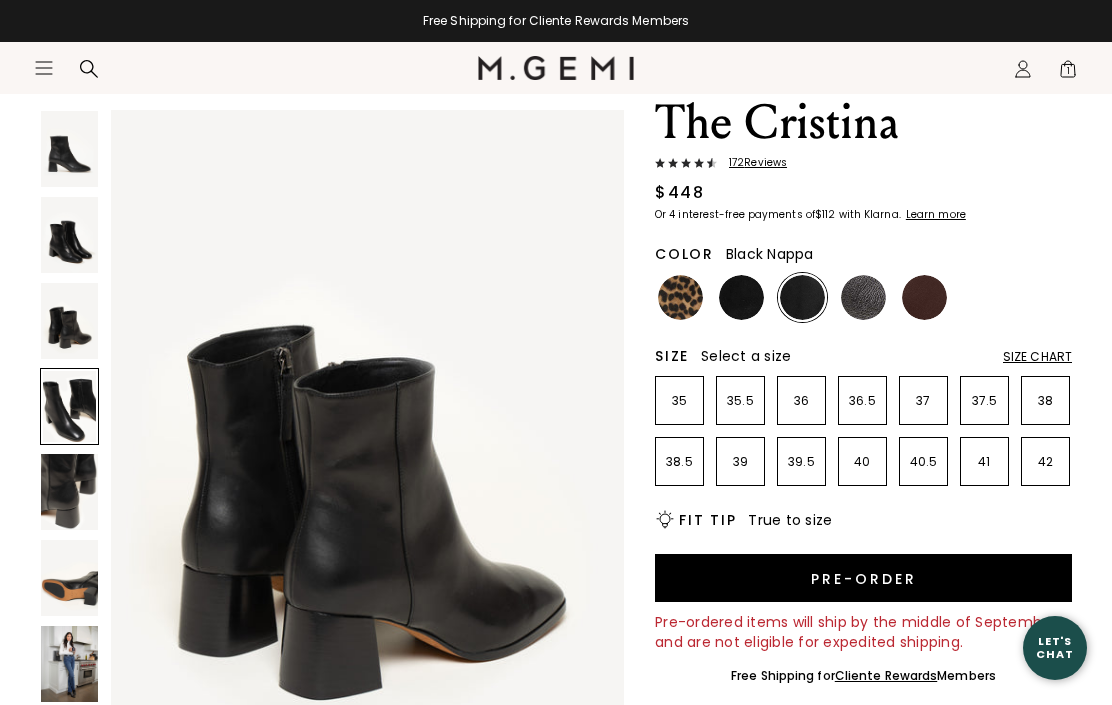 scroll, scrollTop: 2038, scrollLeft: 0, axis: vertical 